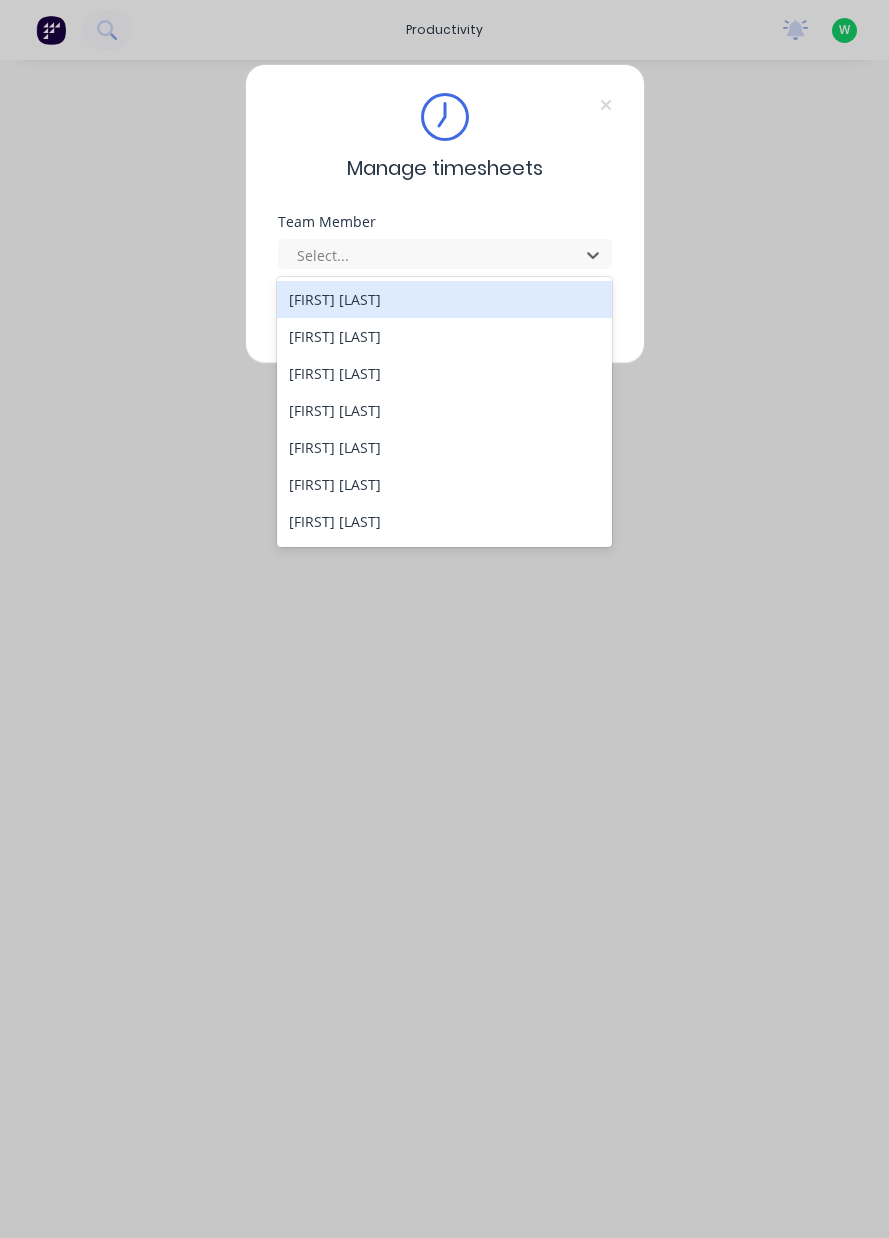 scroll, scrollTop: 0, scrollLeft: 0, axis: both 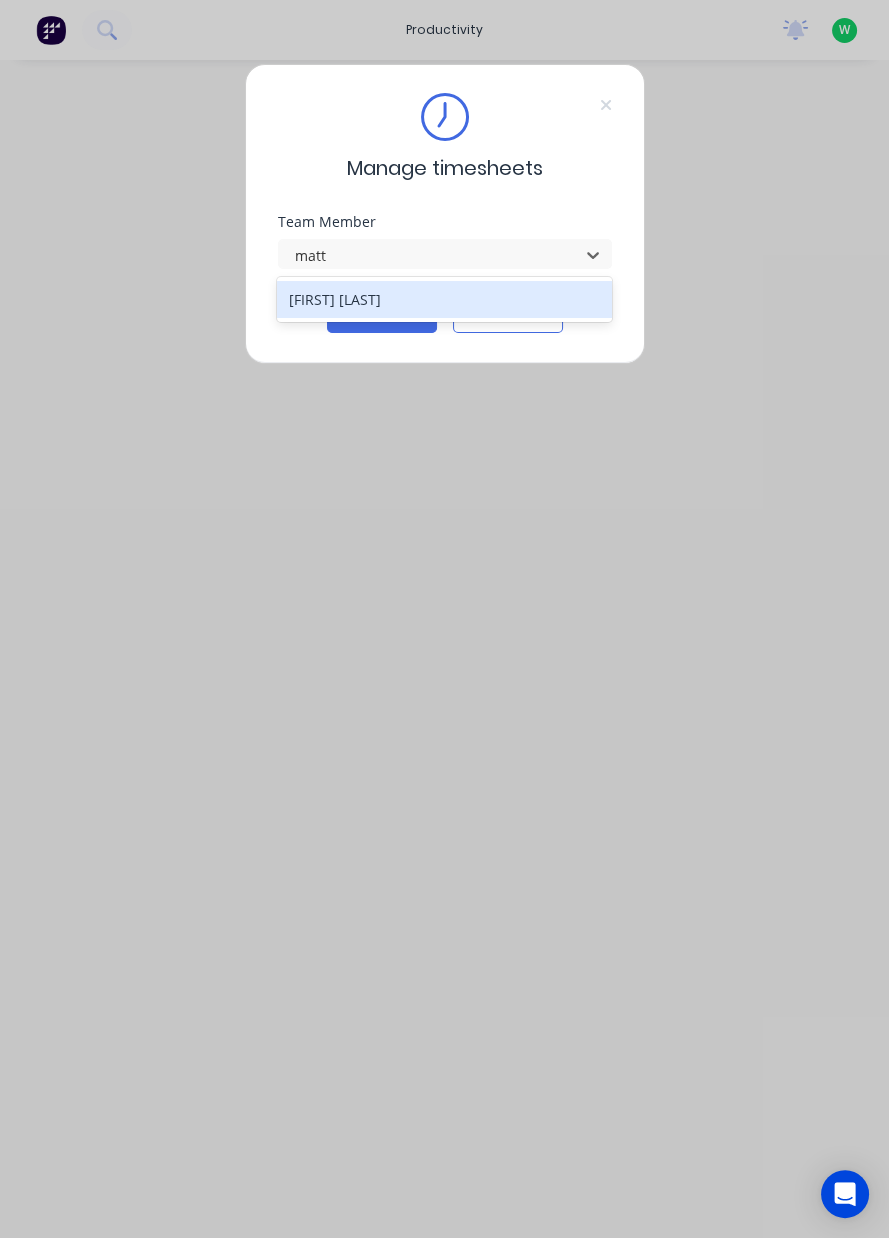 click on "[FIRST] [LAST]" at bounding box center [444, 299] 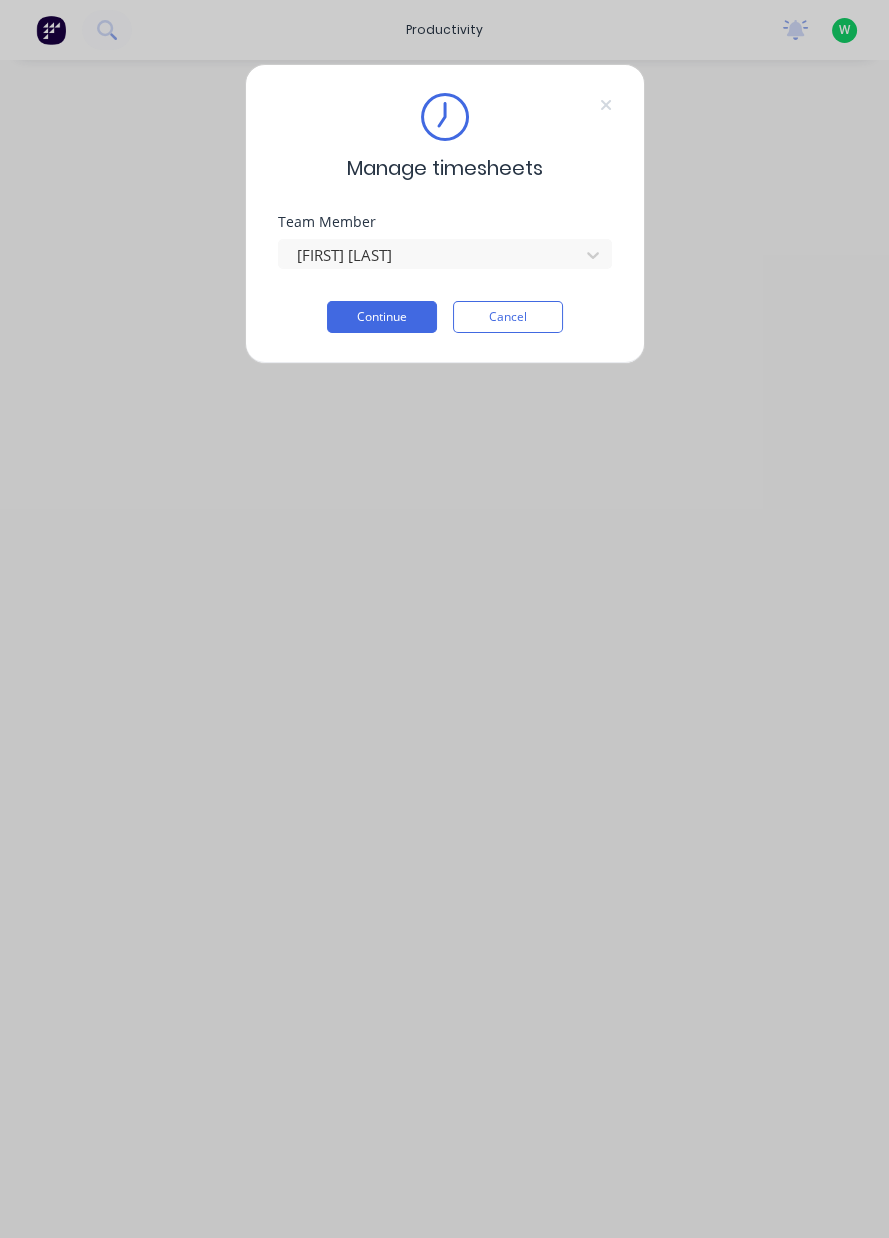 click on "Continue" at bounding box center (382, 317) 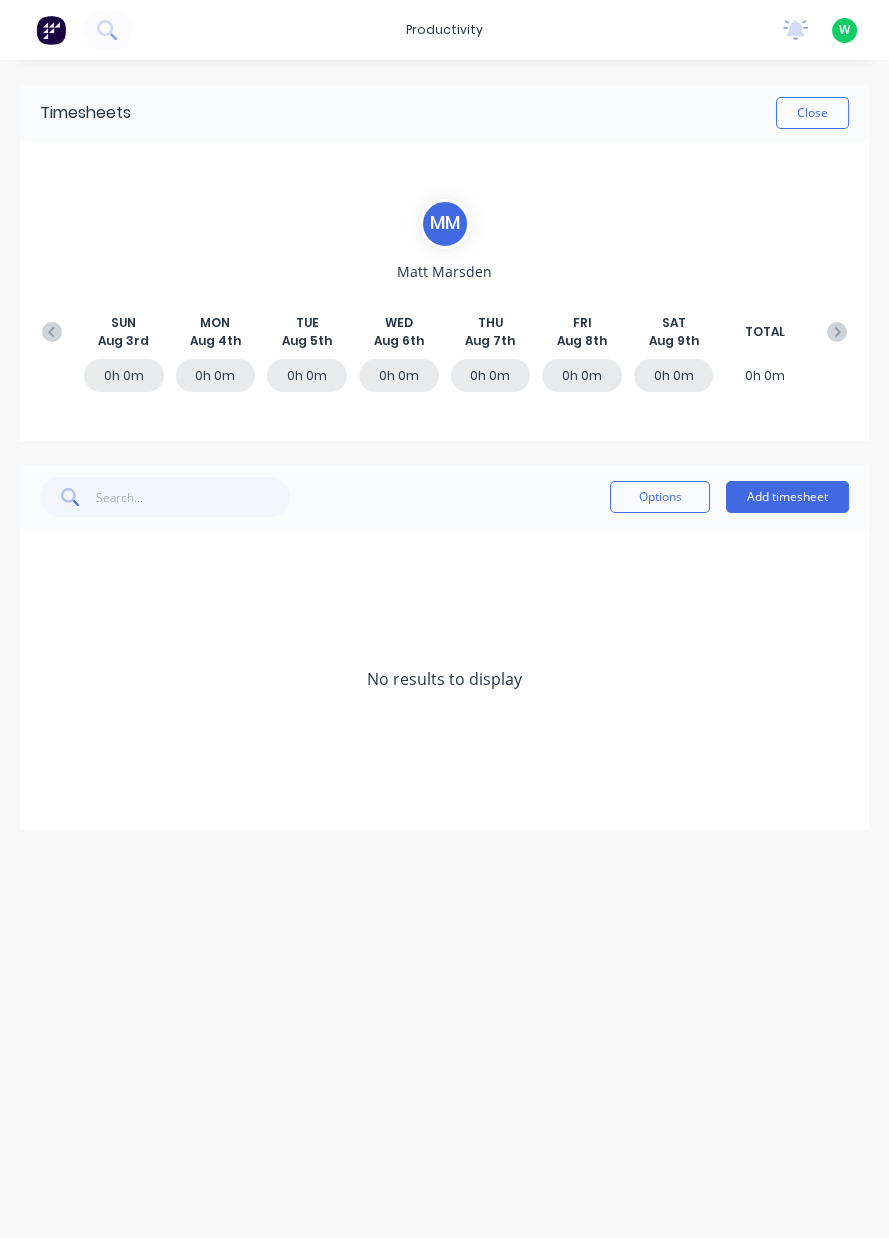 click 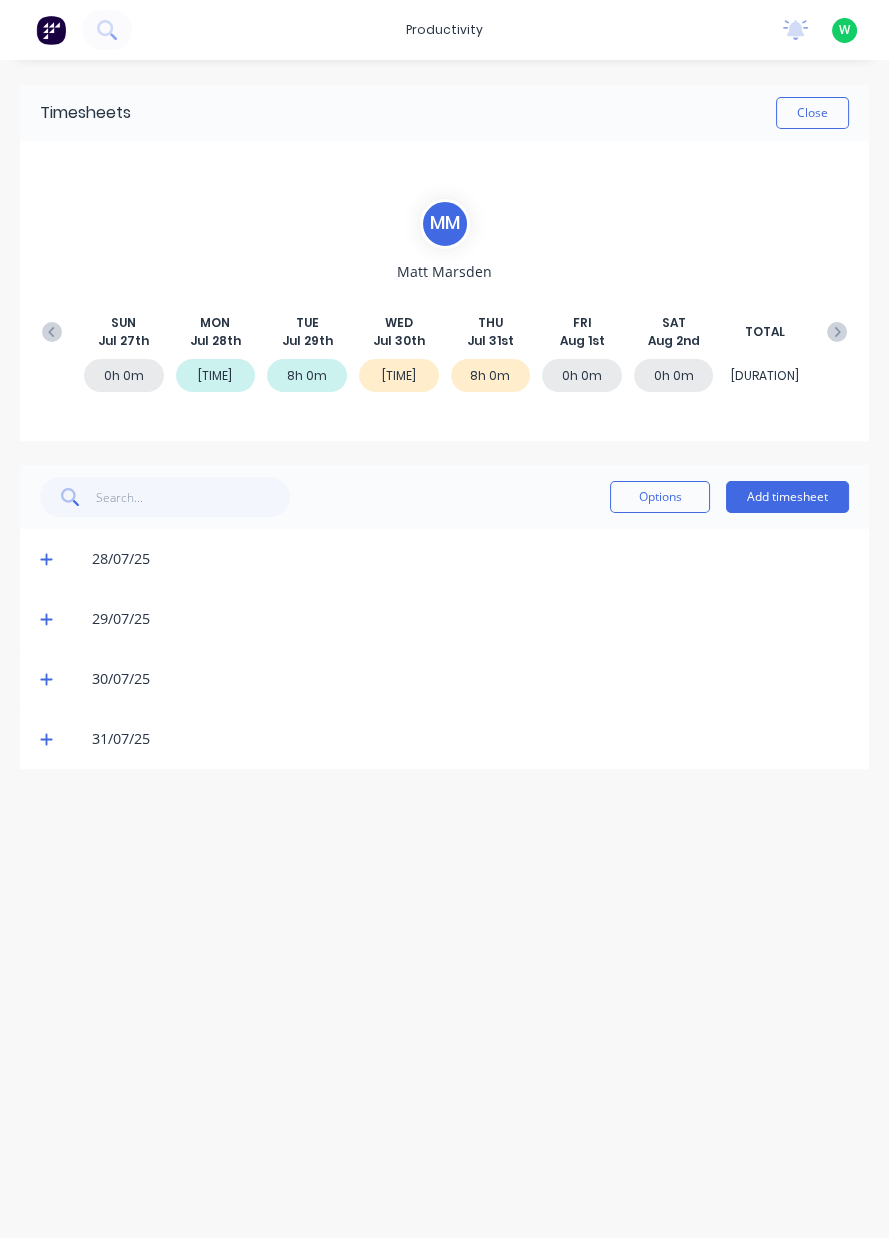 click on "Add timesheet" at bounding box center (787, 497) 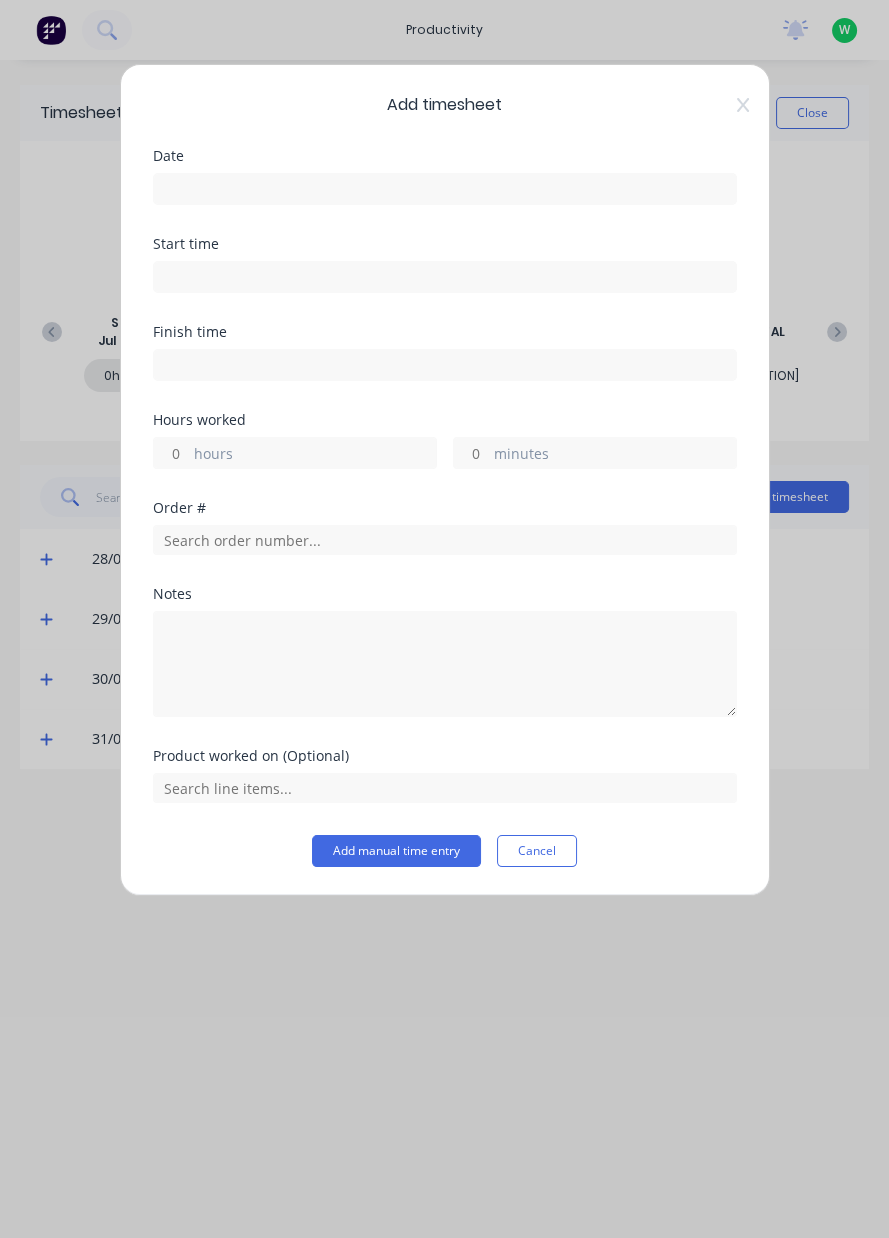 click 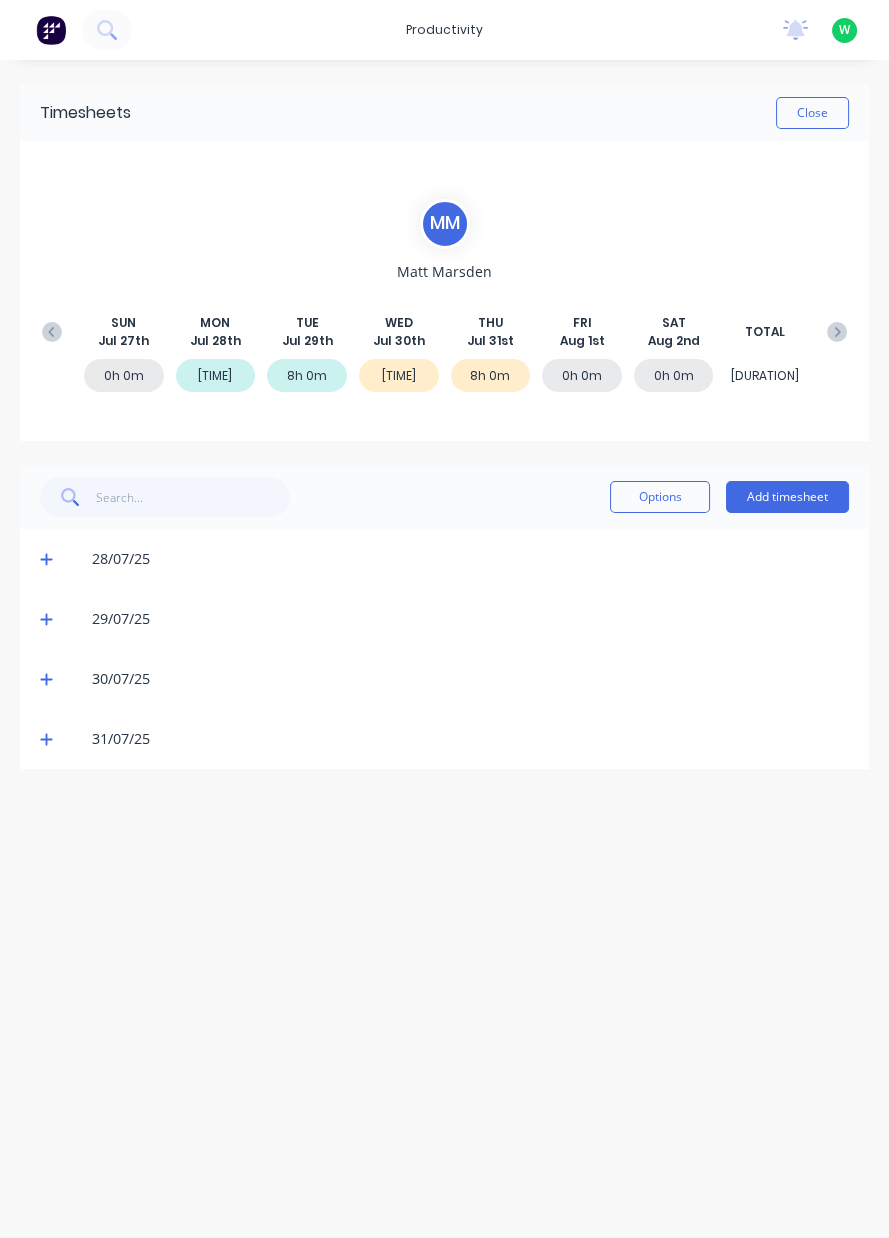 click on "Add timesheet" at bounding box center [787, 497] 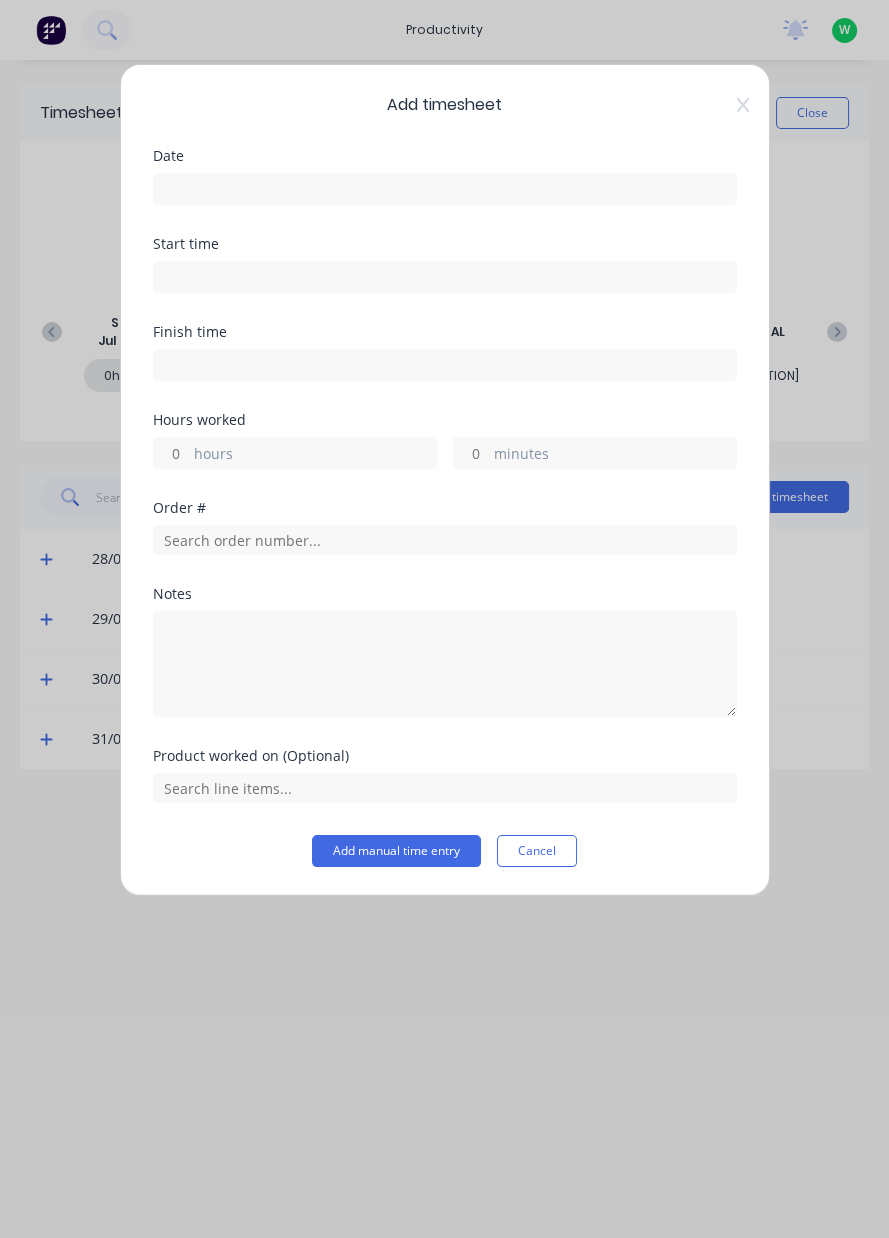 click at bounding box center [445, 189] 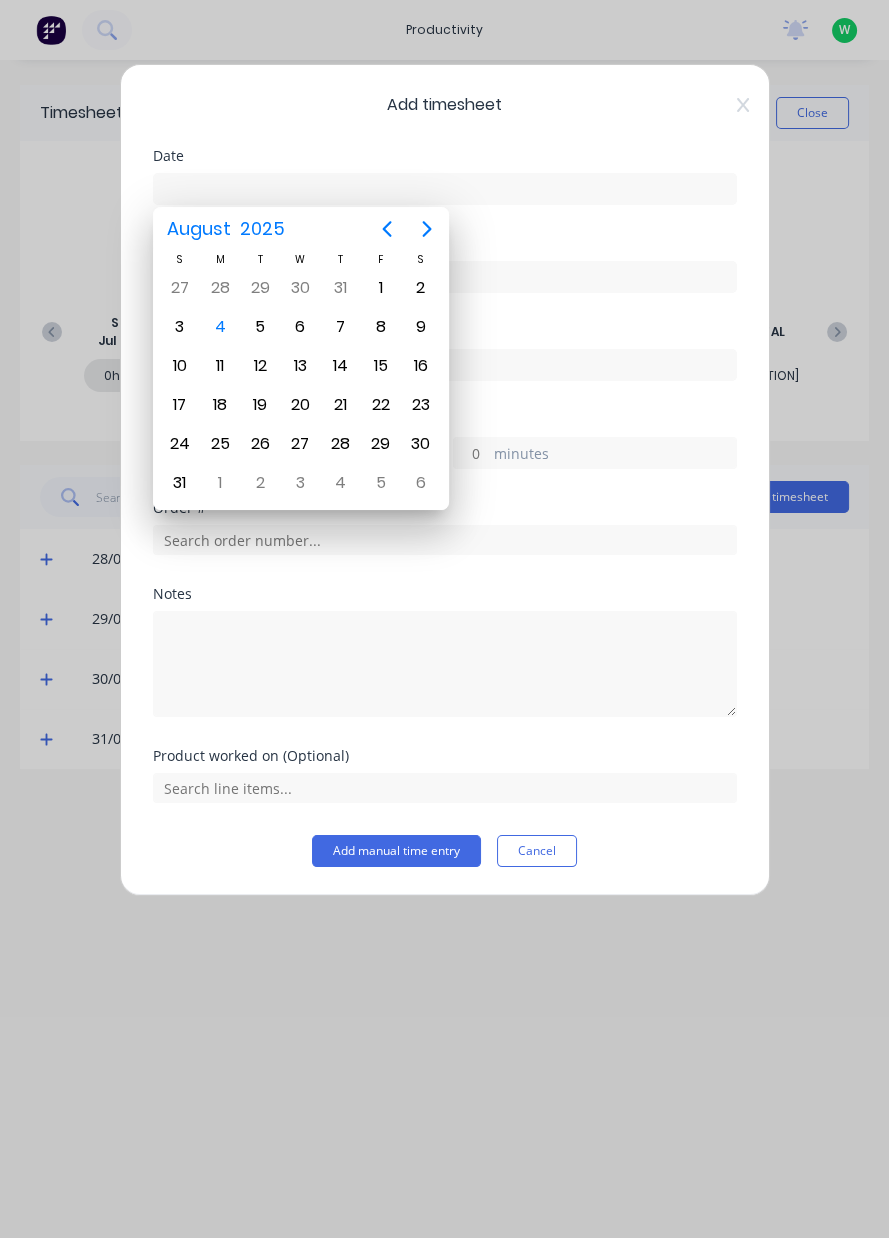 click on "4" at bounding box center (220, 327) 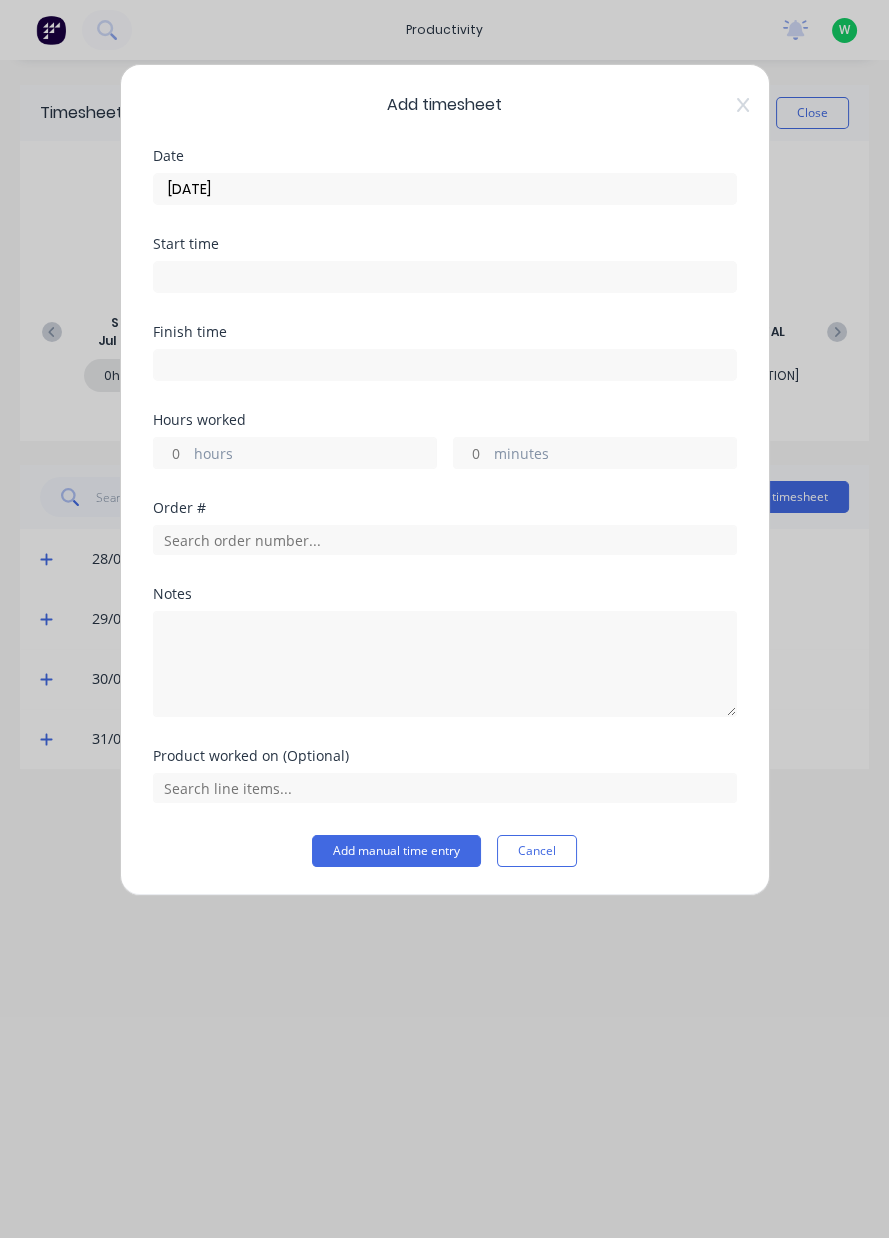 click on "[DATE]" at bounding box center [445, 189] 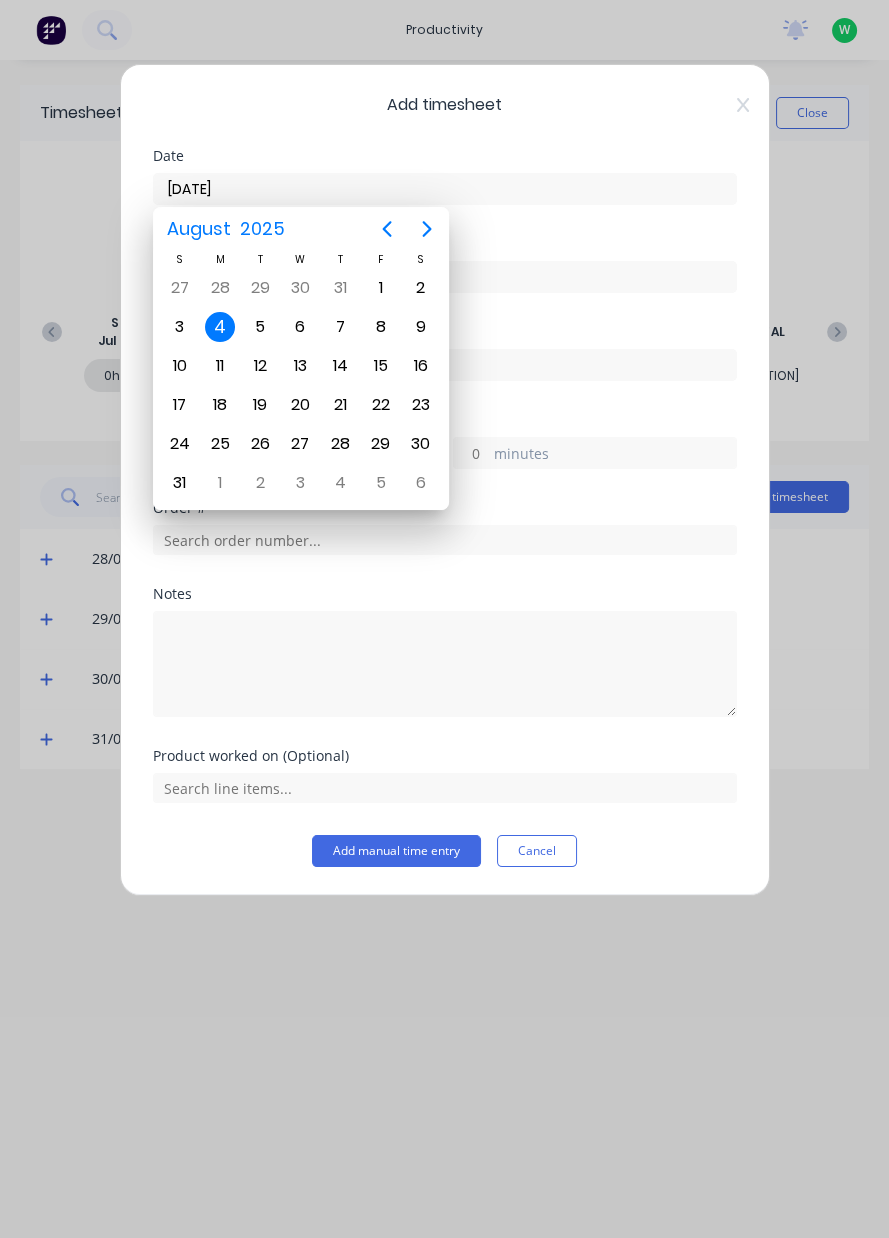 click on "1" at bounding box center [381, 288] 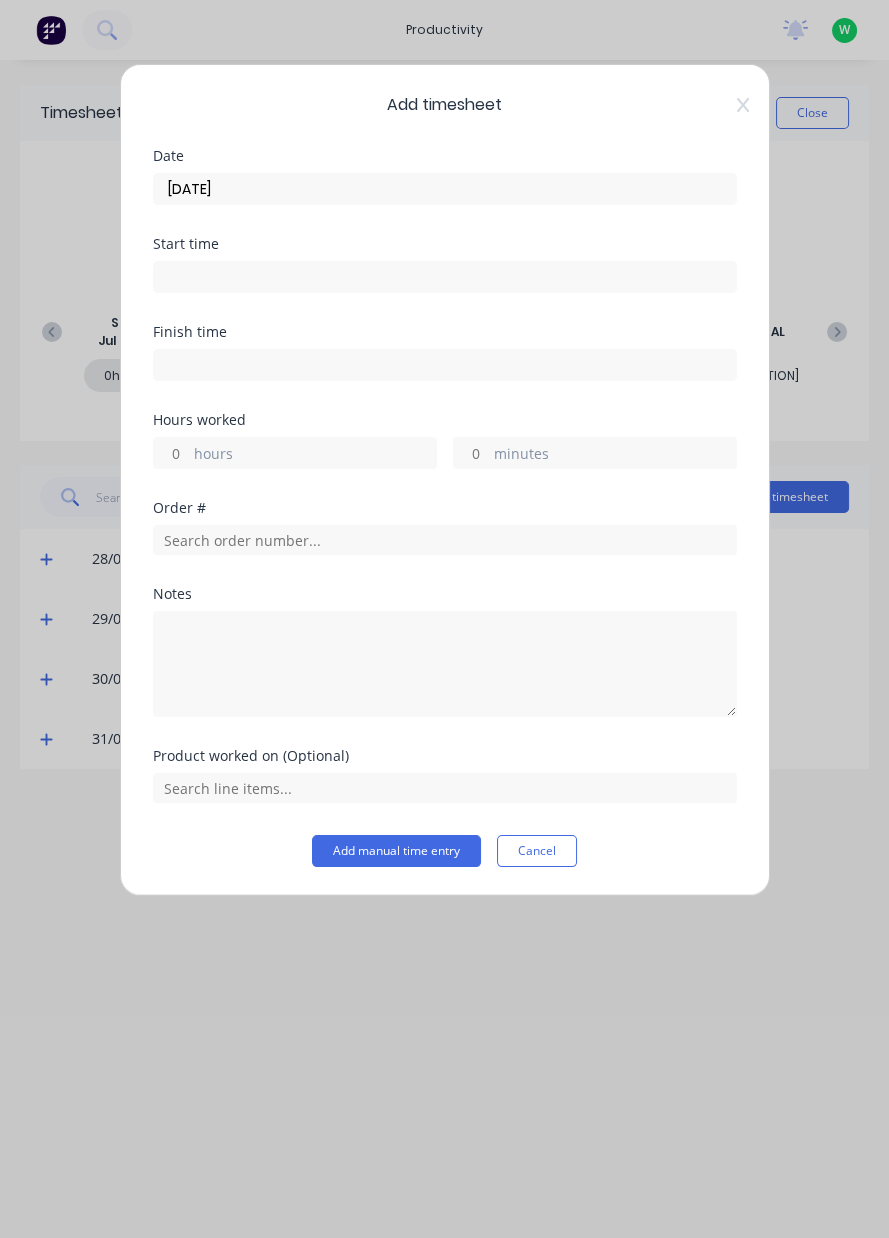 type on "01/08/2025" 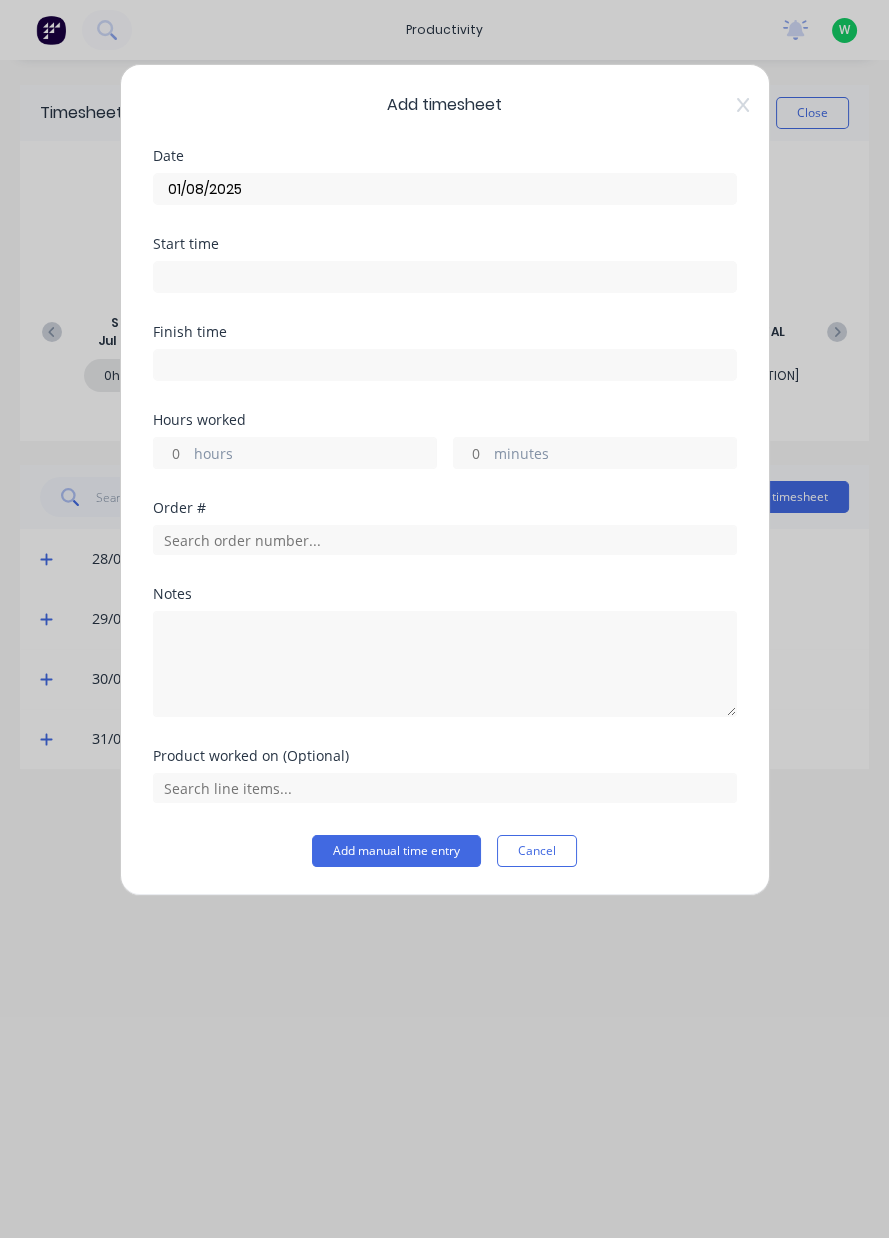 click at bounding box center (445, 277) 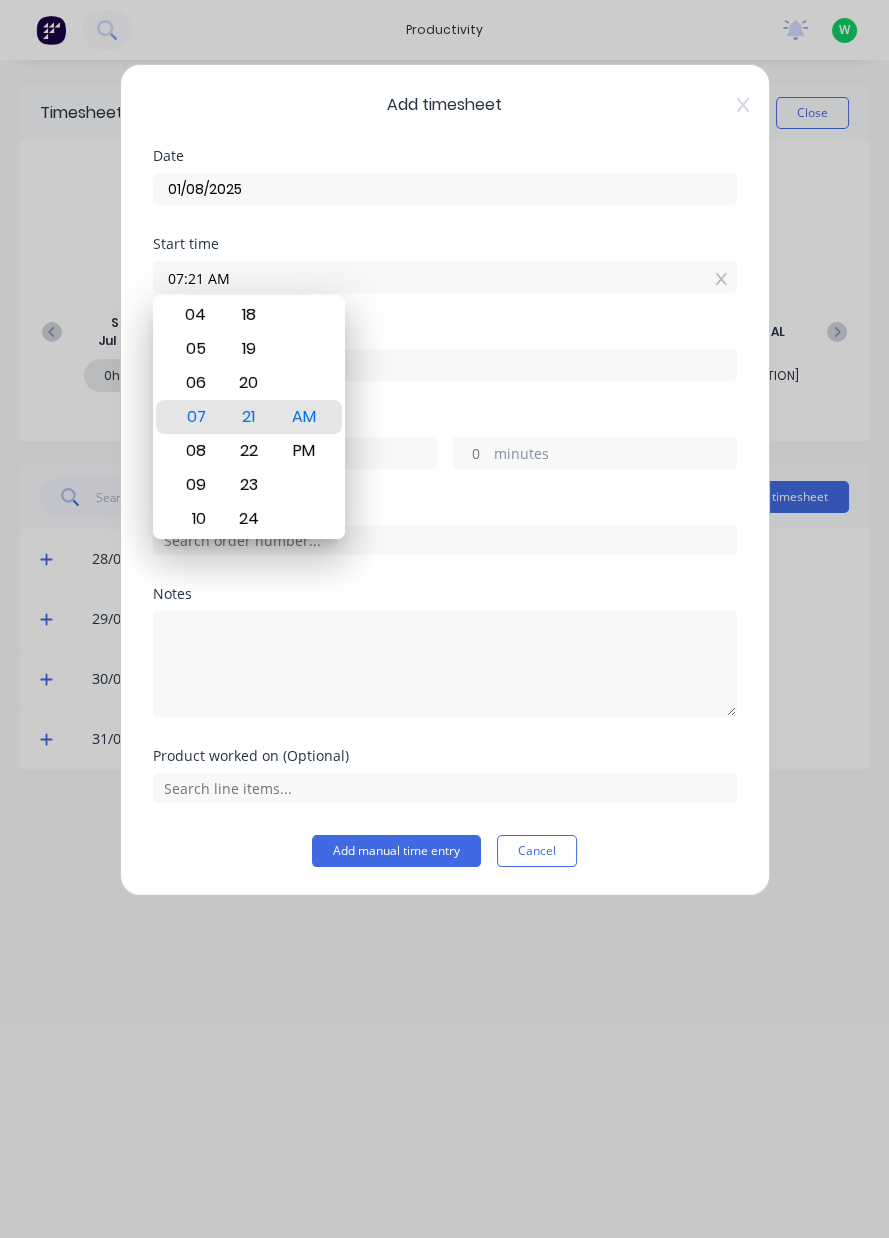 click 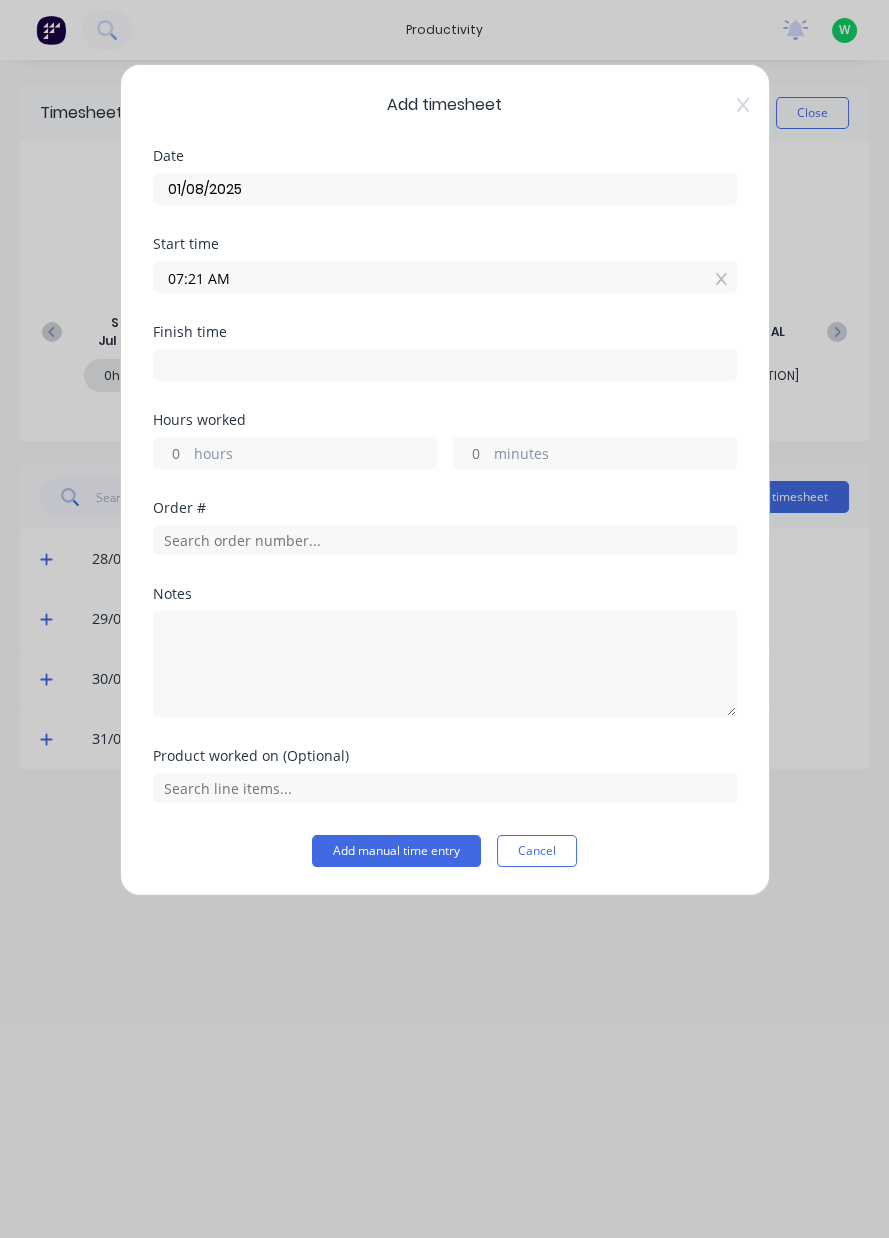 click 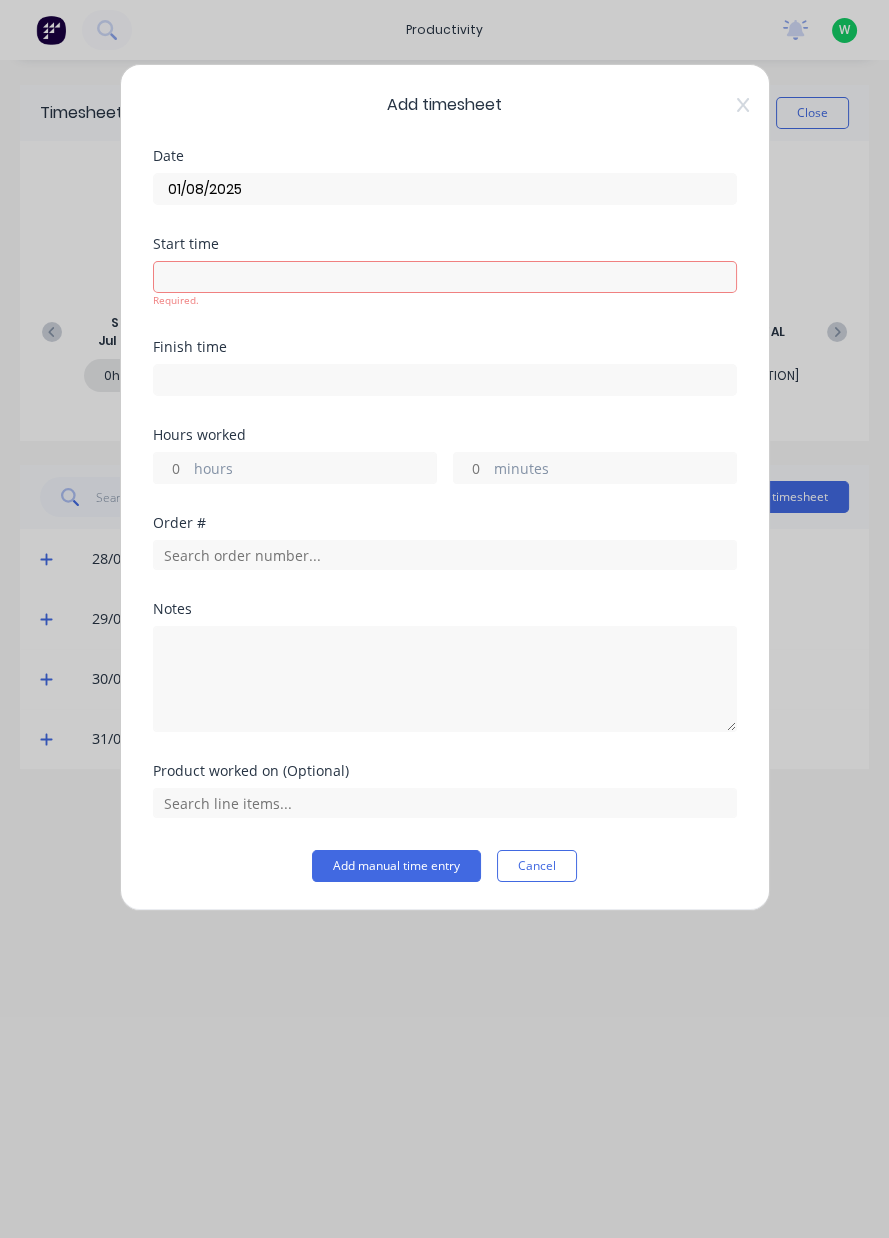 click on "hours" at bounding box center (315, 470) 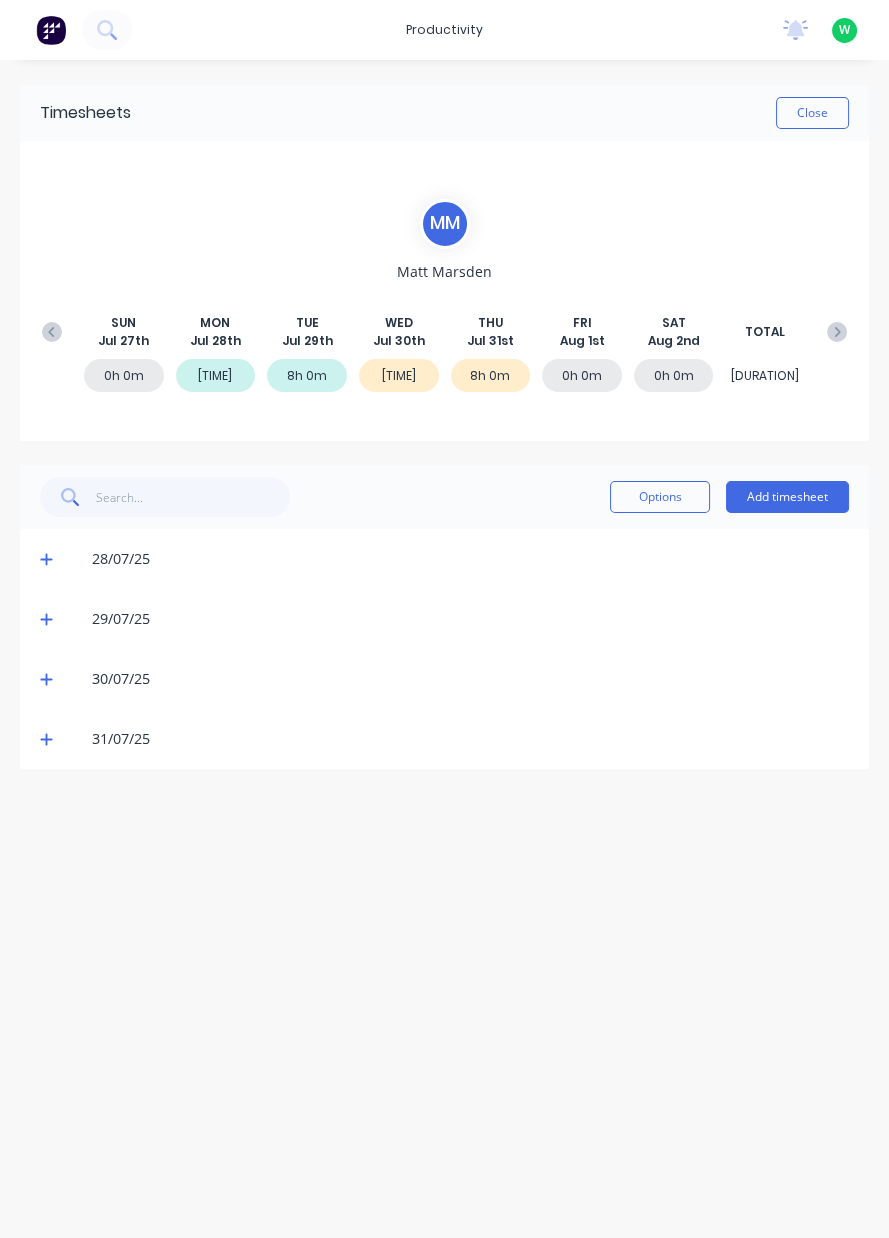 click at bounding box center [50, 739] 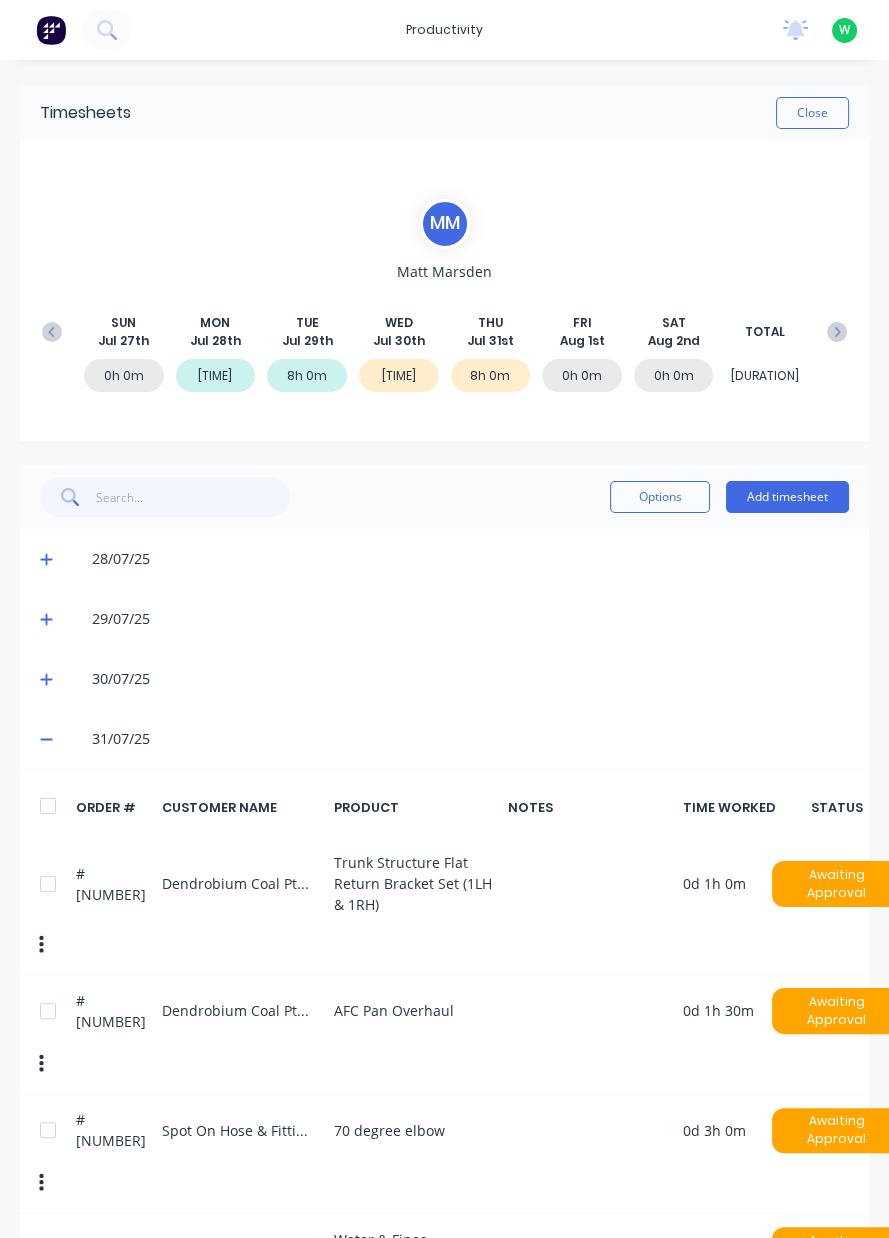 scroll, scrollTop: 42, scrollLeft: 0, axis: vertical 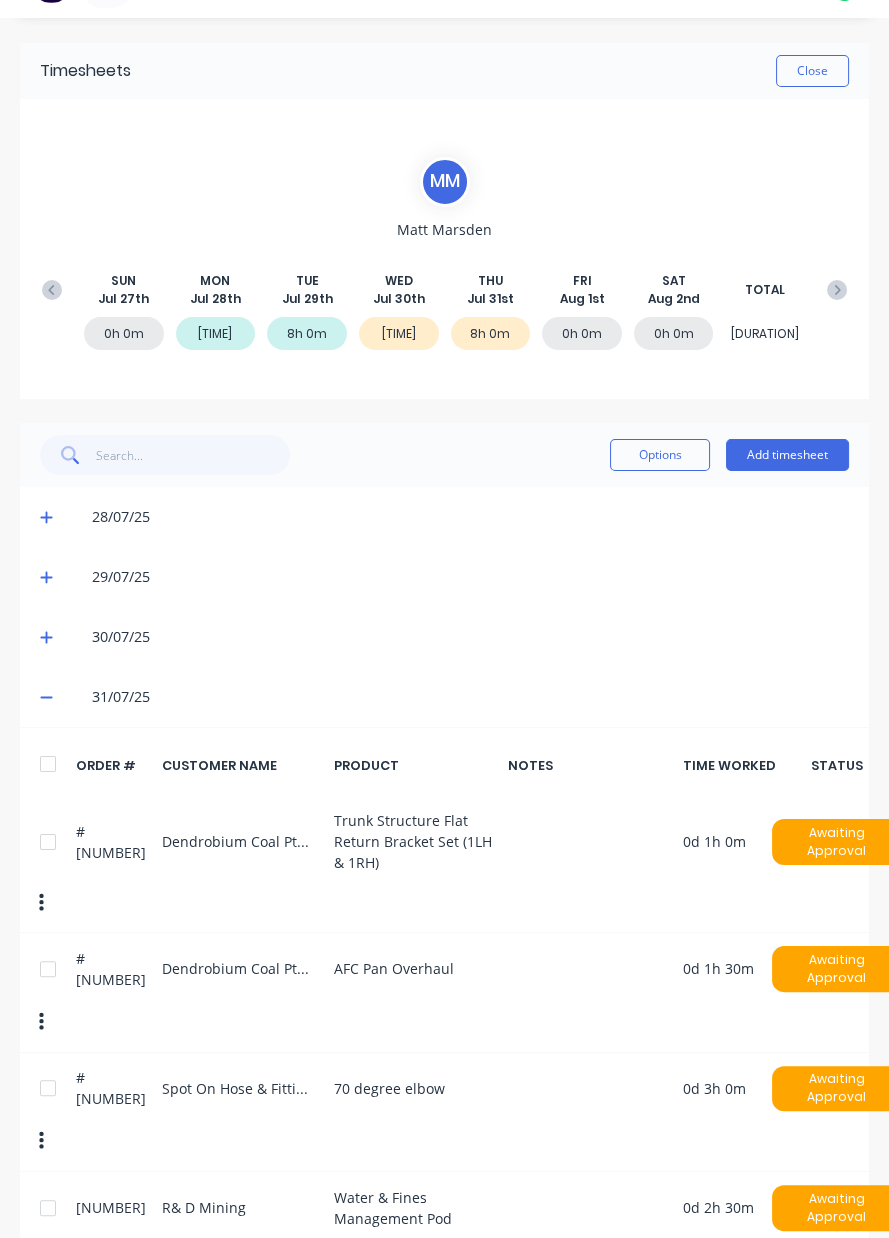 click on "Options Add timesheet" at bounding box center [444, 455] 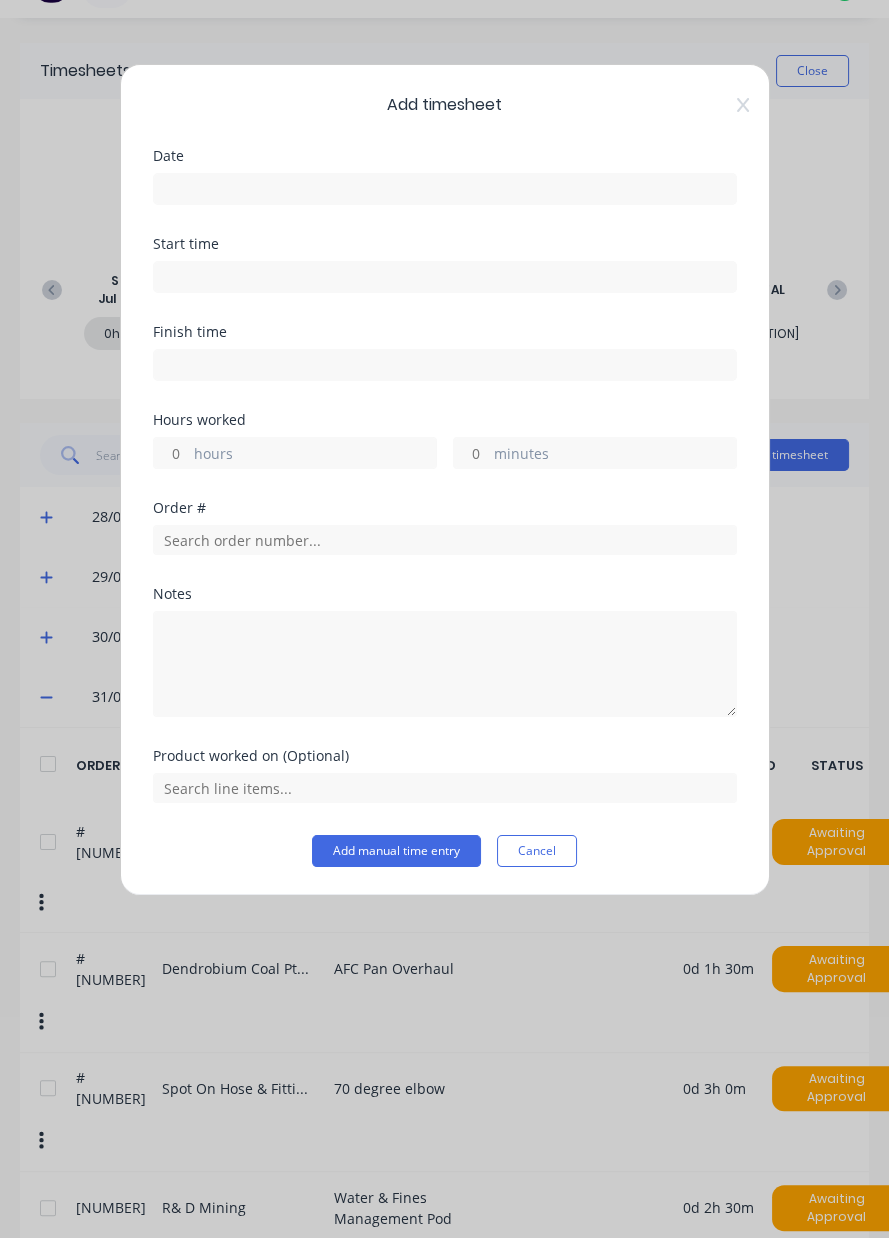 click at bounding box center [445, 189] 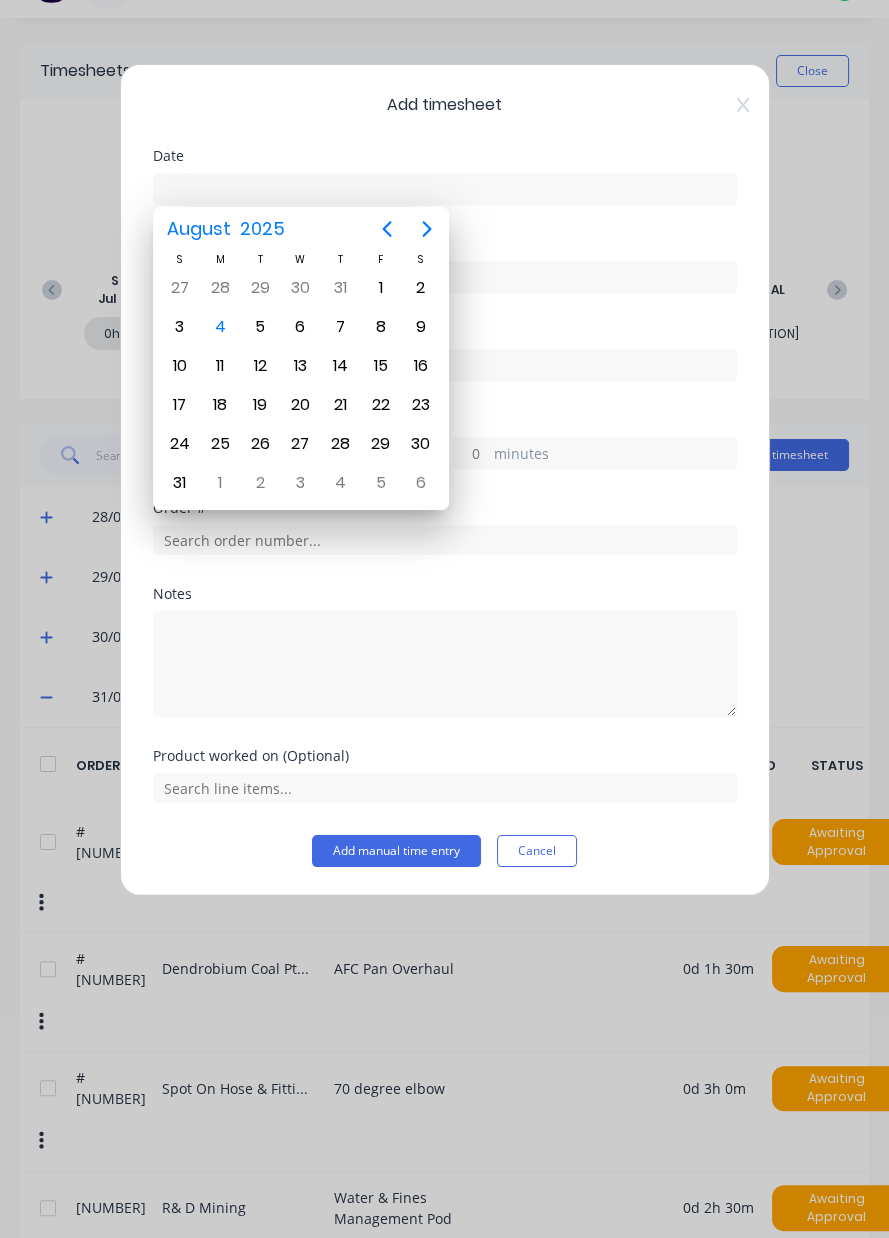 click on "1" at bounding box center (381, 288) 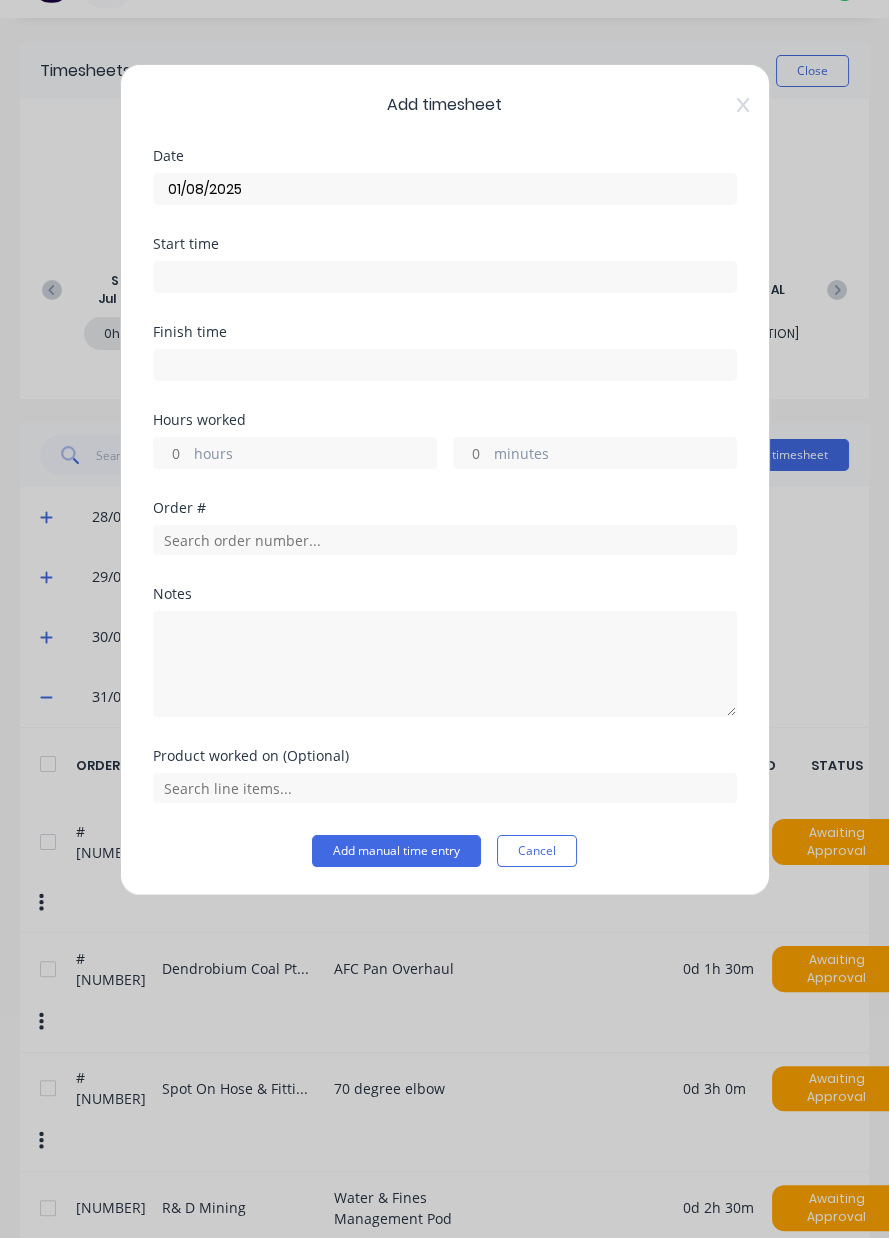 type on "01/08/2025" 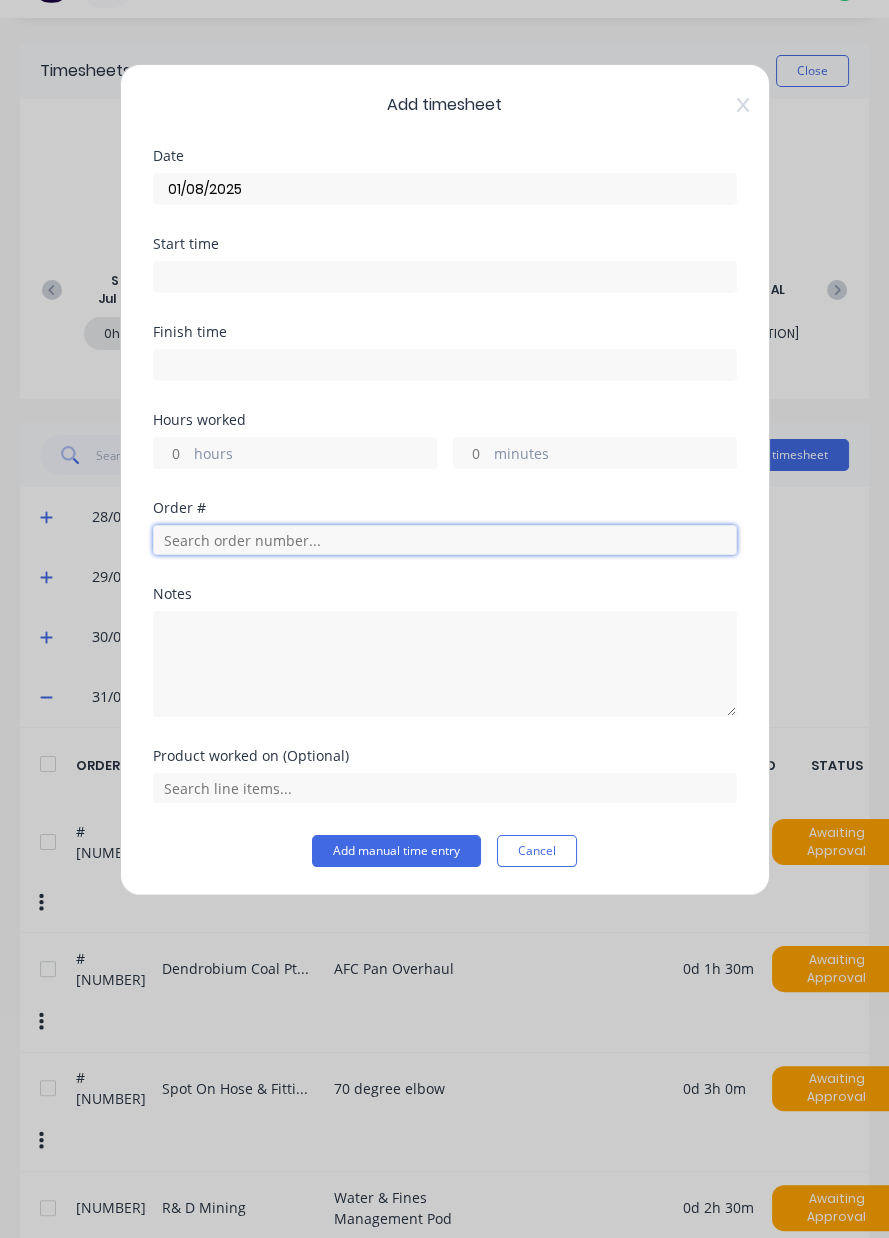 click at bounding box center (445, 540) 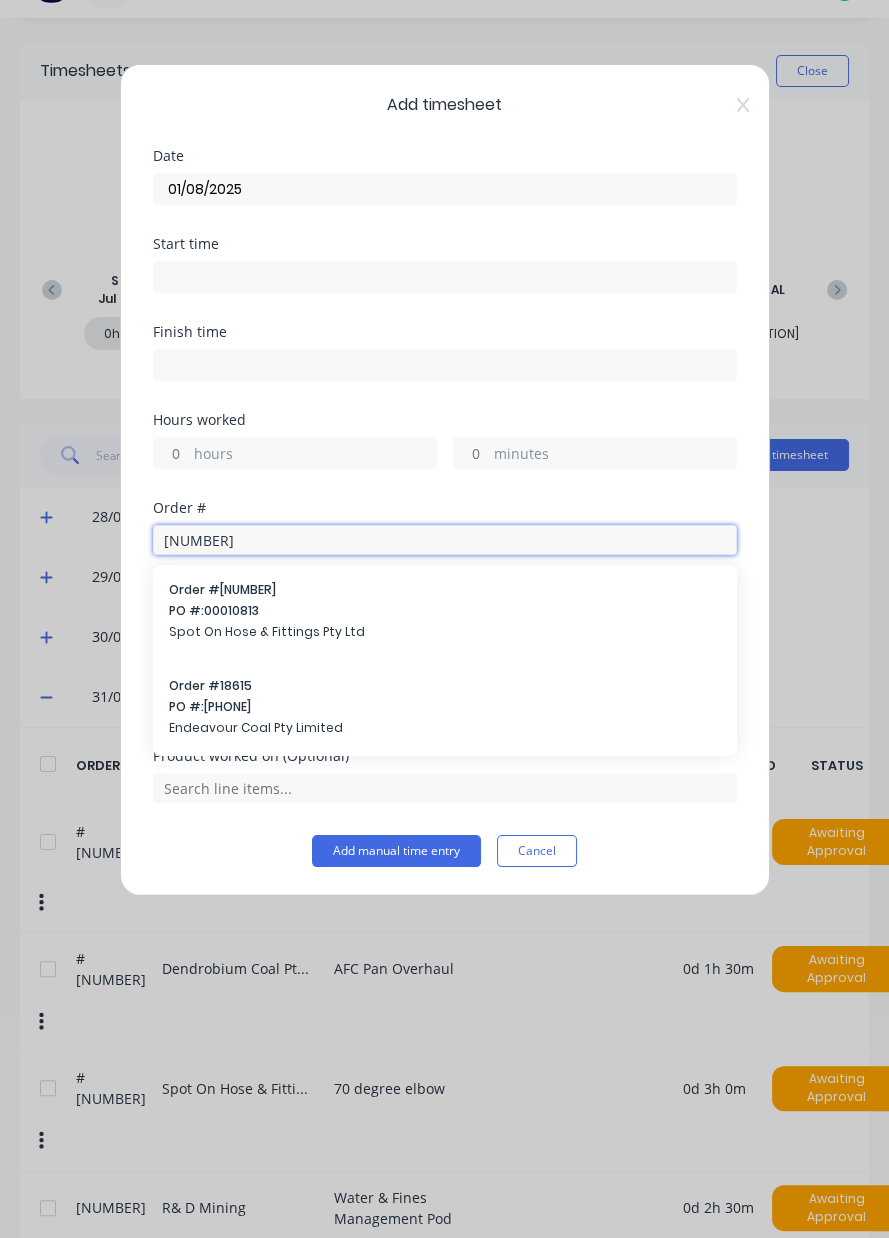 type on "[NUMBER]" 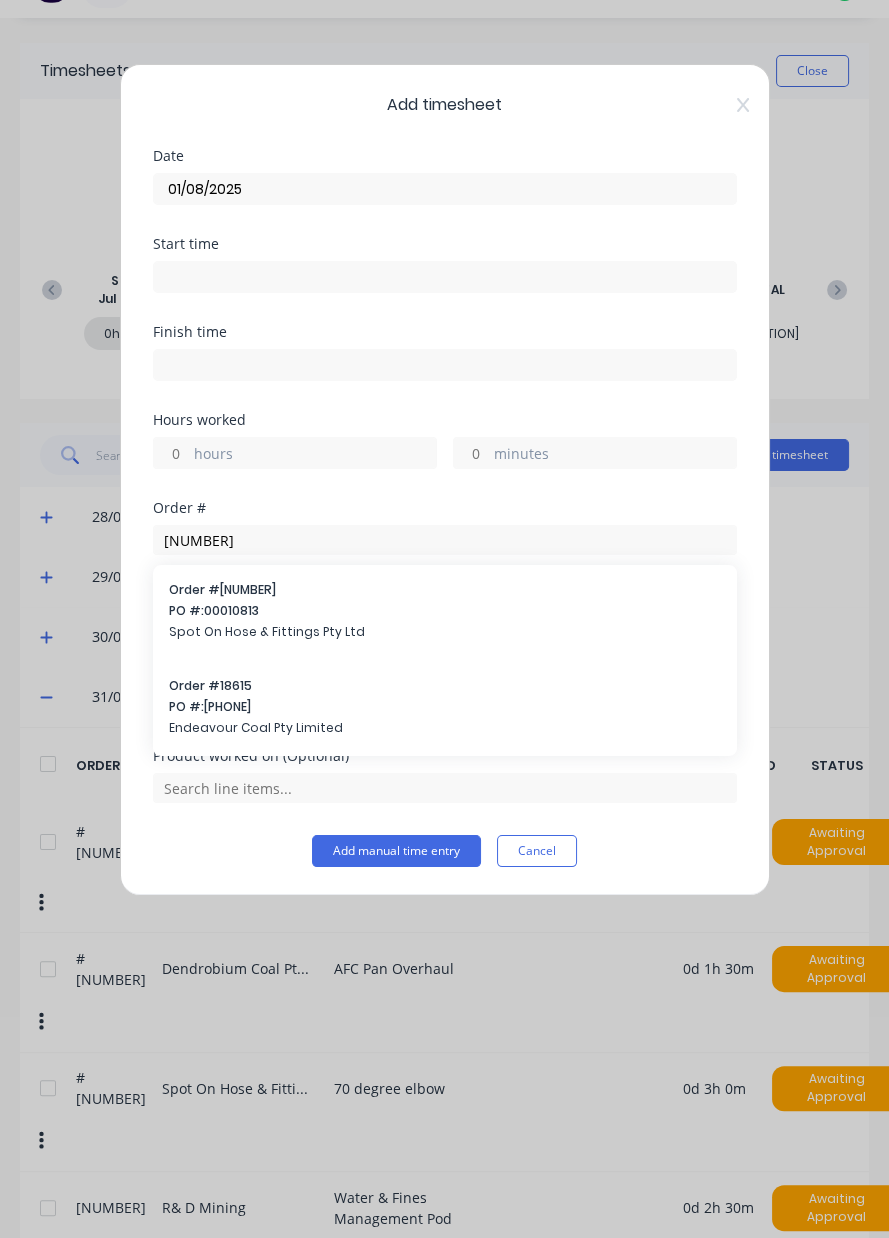 click on "PO #:  [ORDER_NUMBER]" at bounding box center [445, 611] 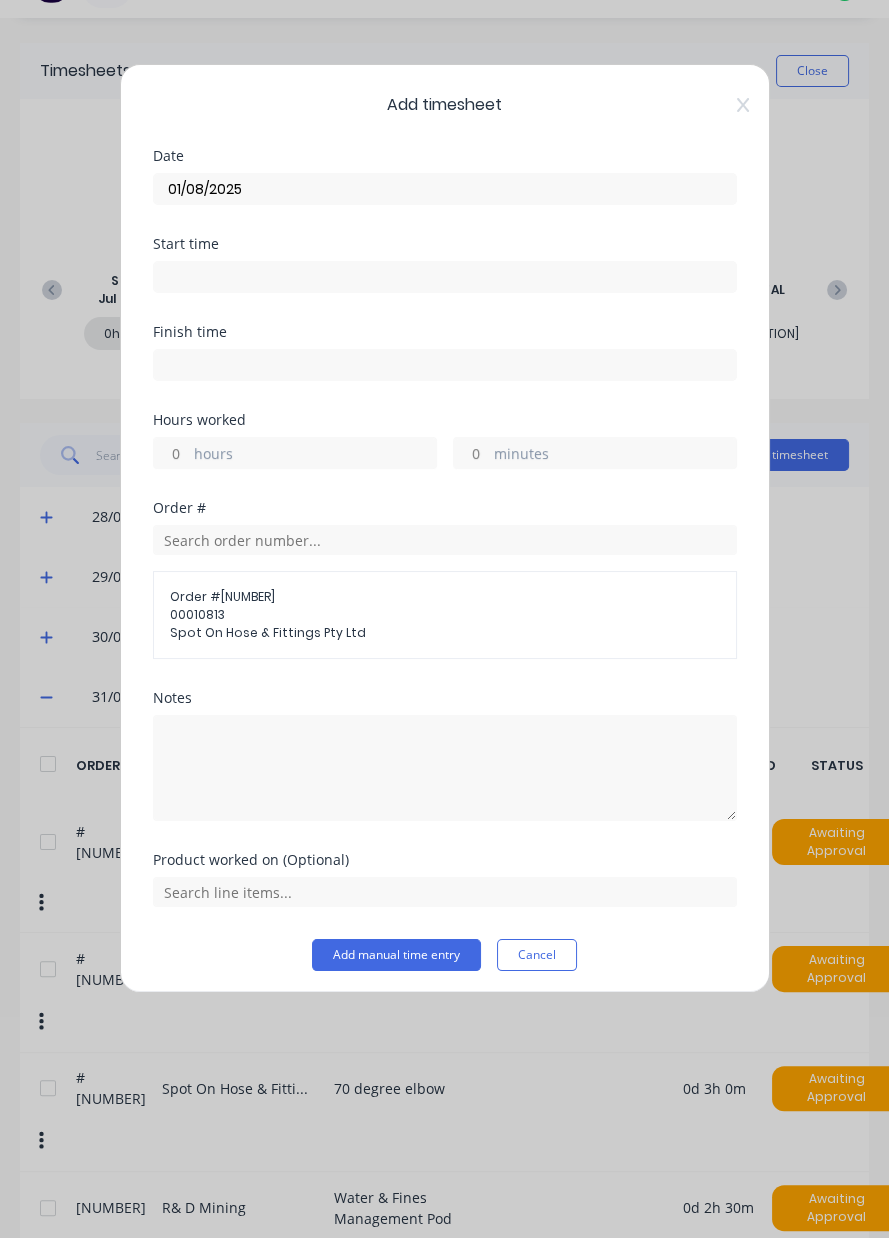 click on "hours" at bounding box center (315, 455) 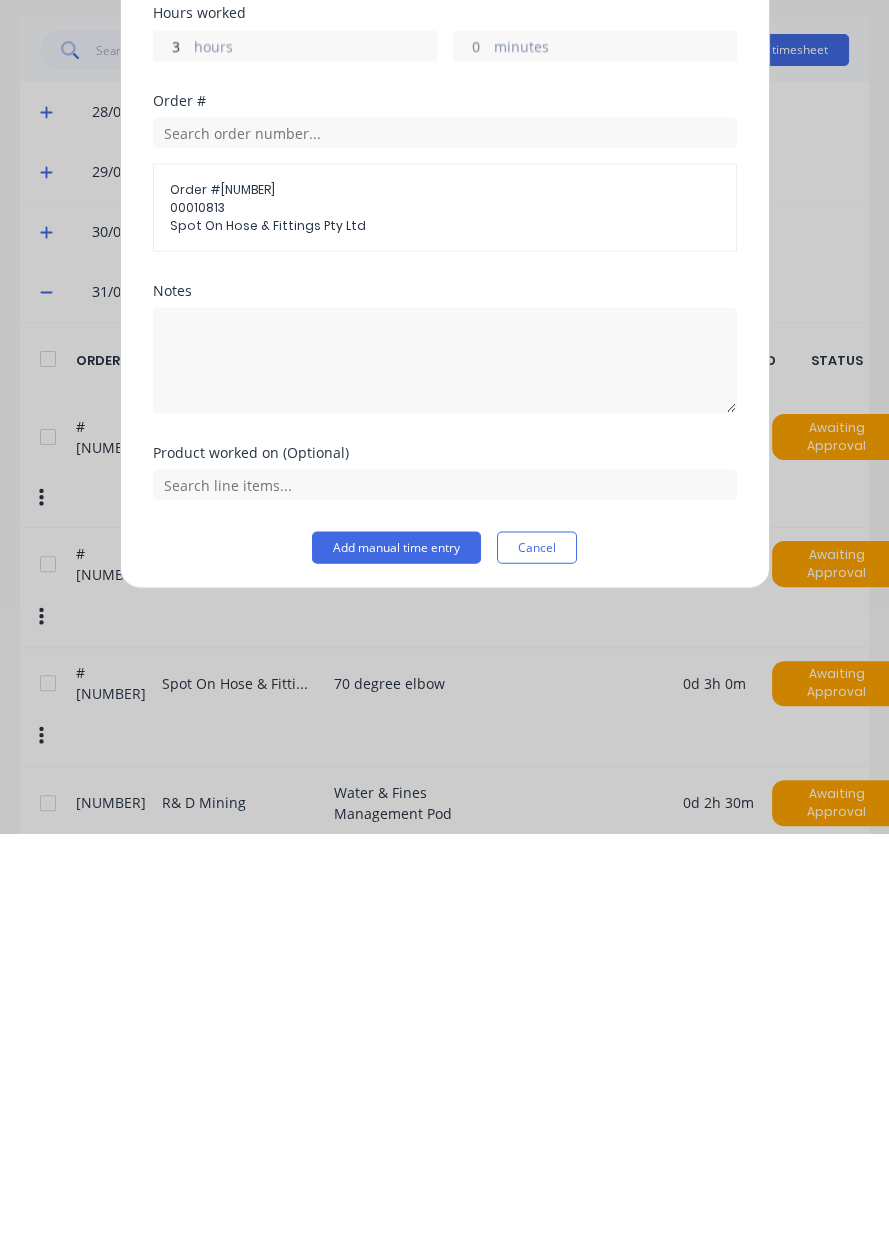 scroll, scrollTop: 0, scrollLeft: 0, axis: both 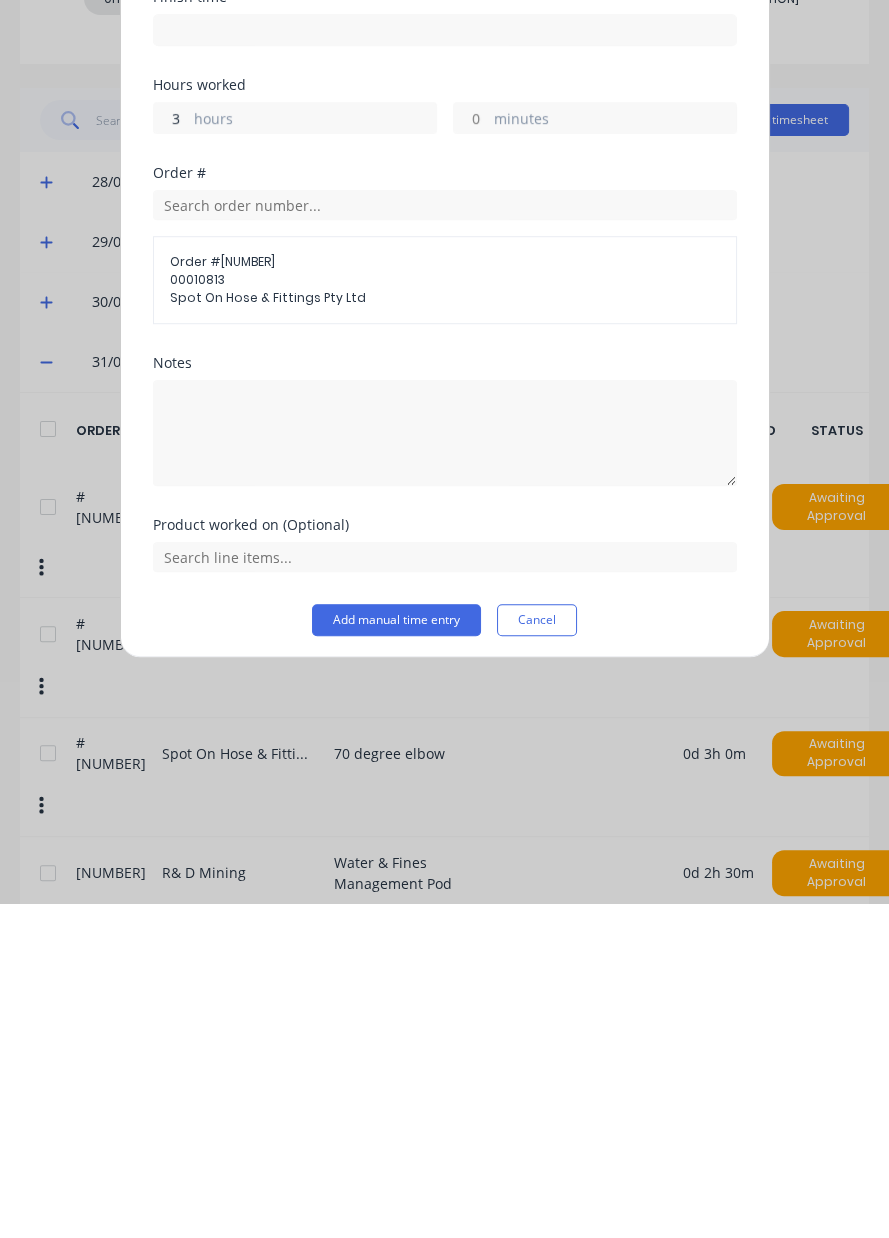 type on "3" 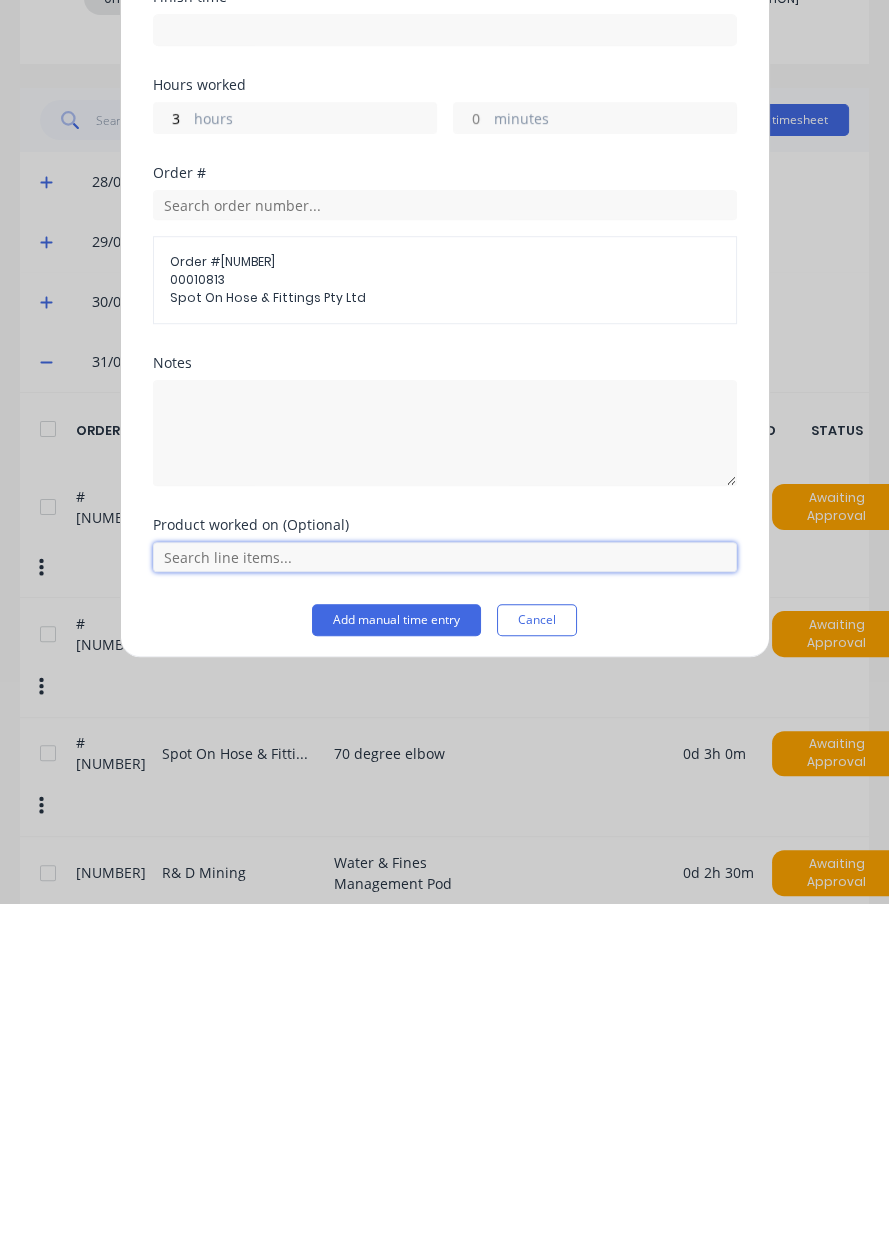 click at bounding box center (445, 892) 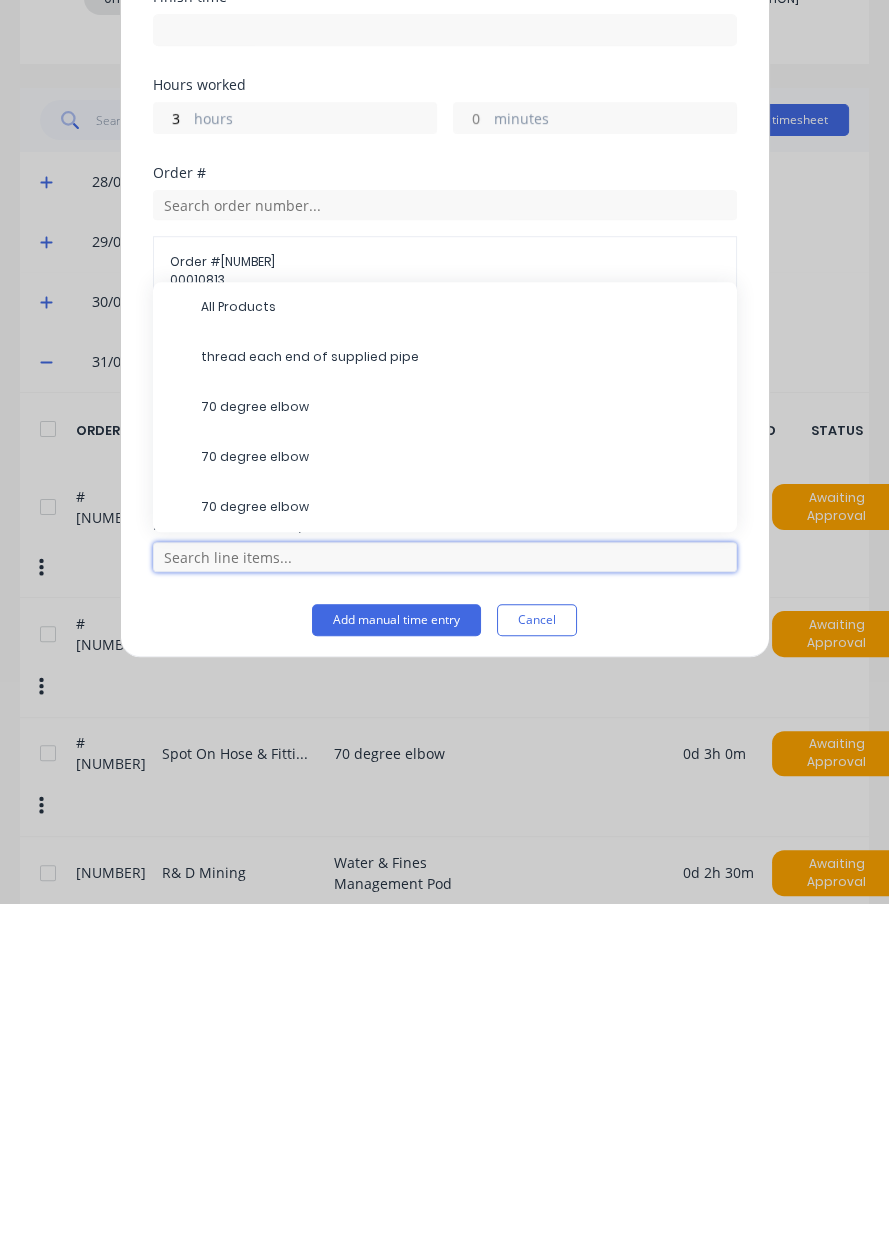 click at bounding box center (445, 892) 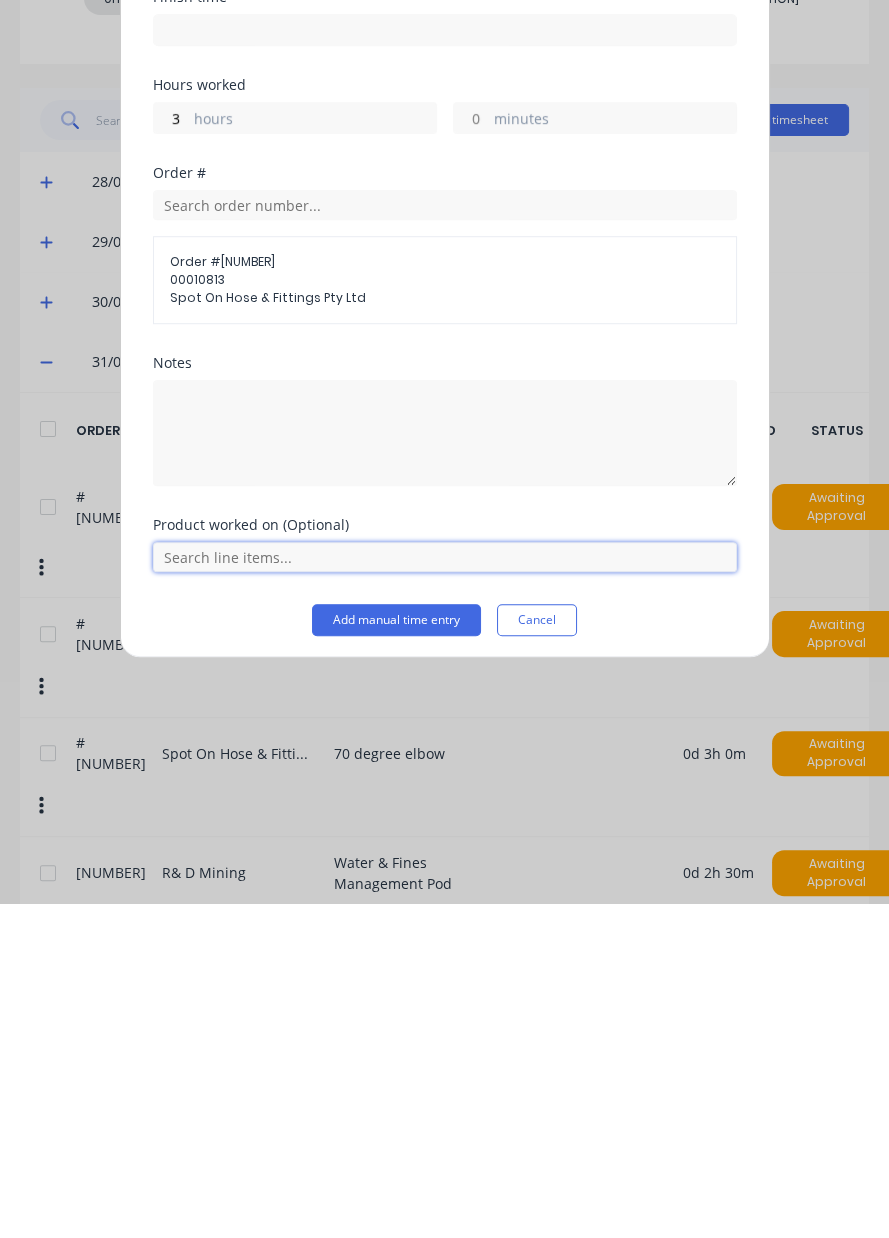 click at bounding box center (445, 892) 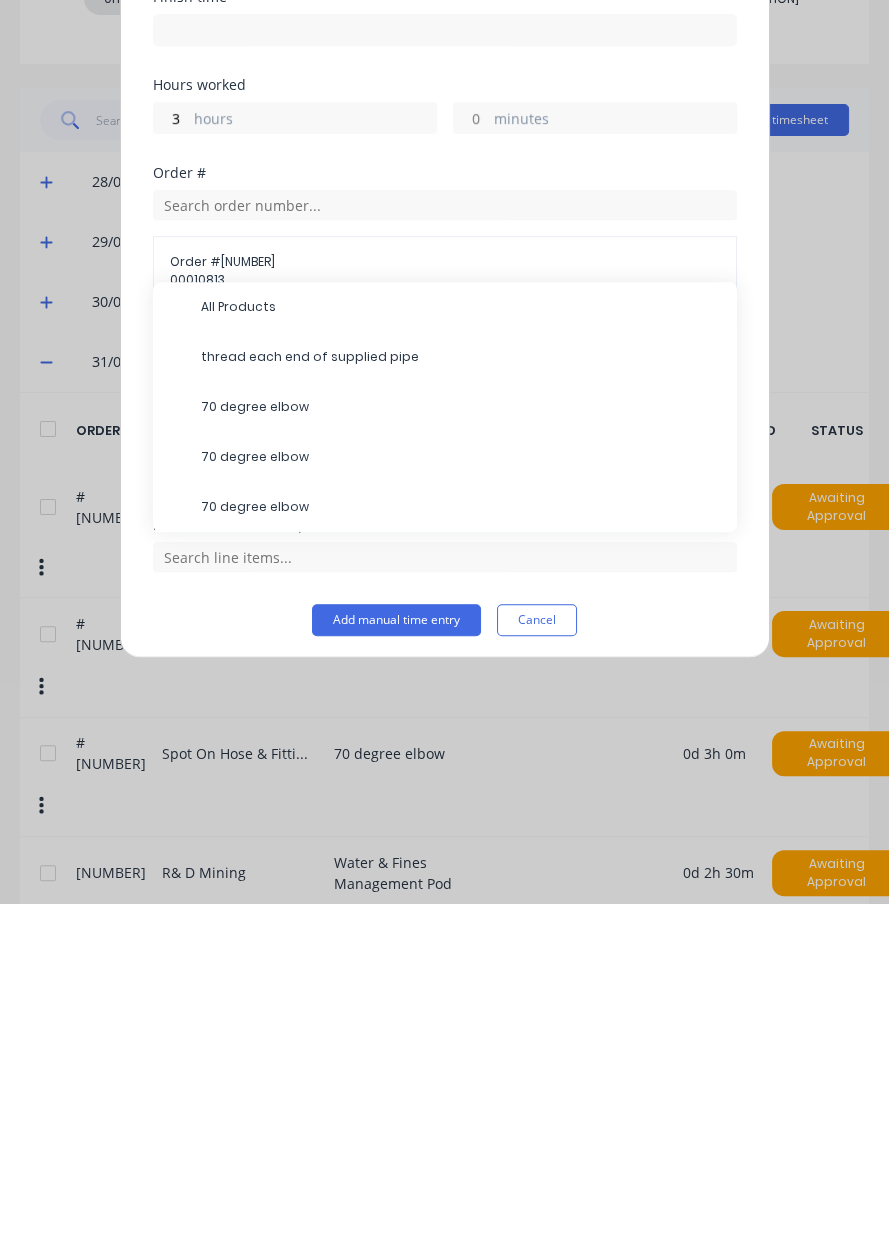 click on "70 degree elbow" at bounding box center (461, 742) 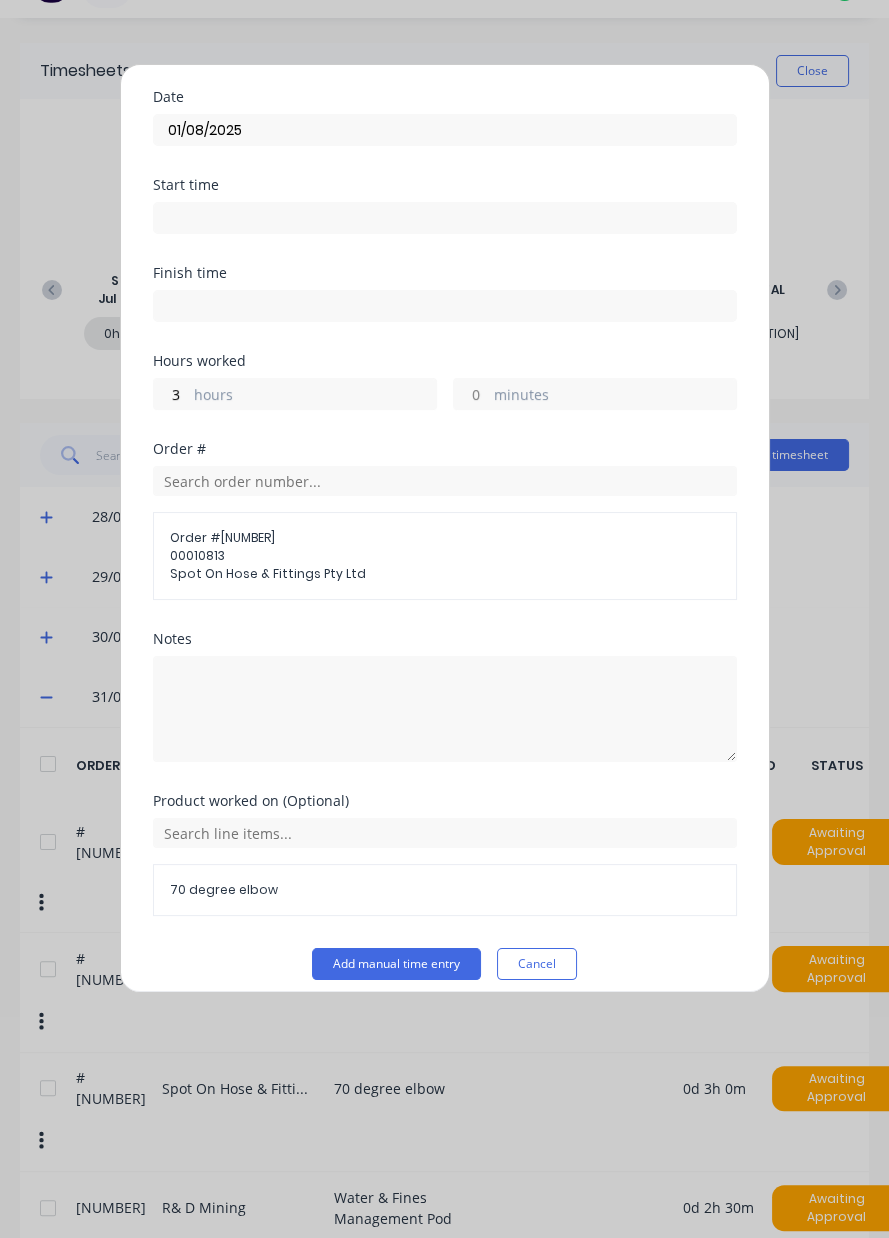scroll, scrollTop: 71, scrollLeft: 0, axis: vertical 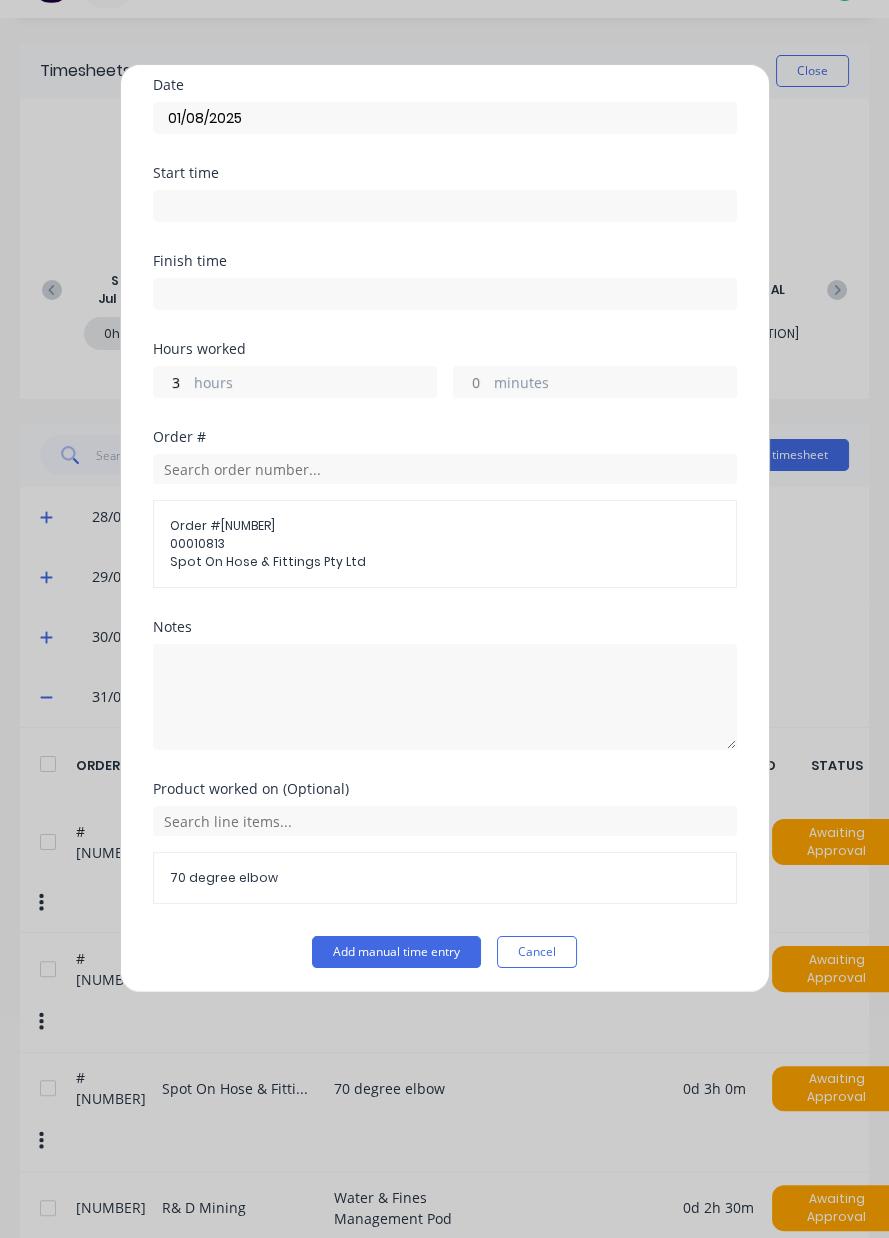 click on "Add manual time entry" at bounding box center [396, 952] 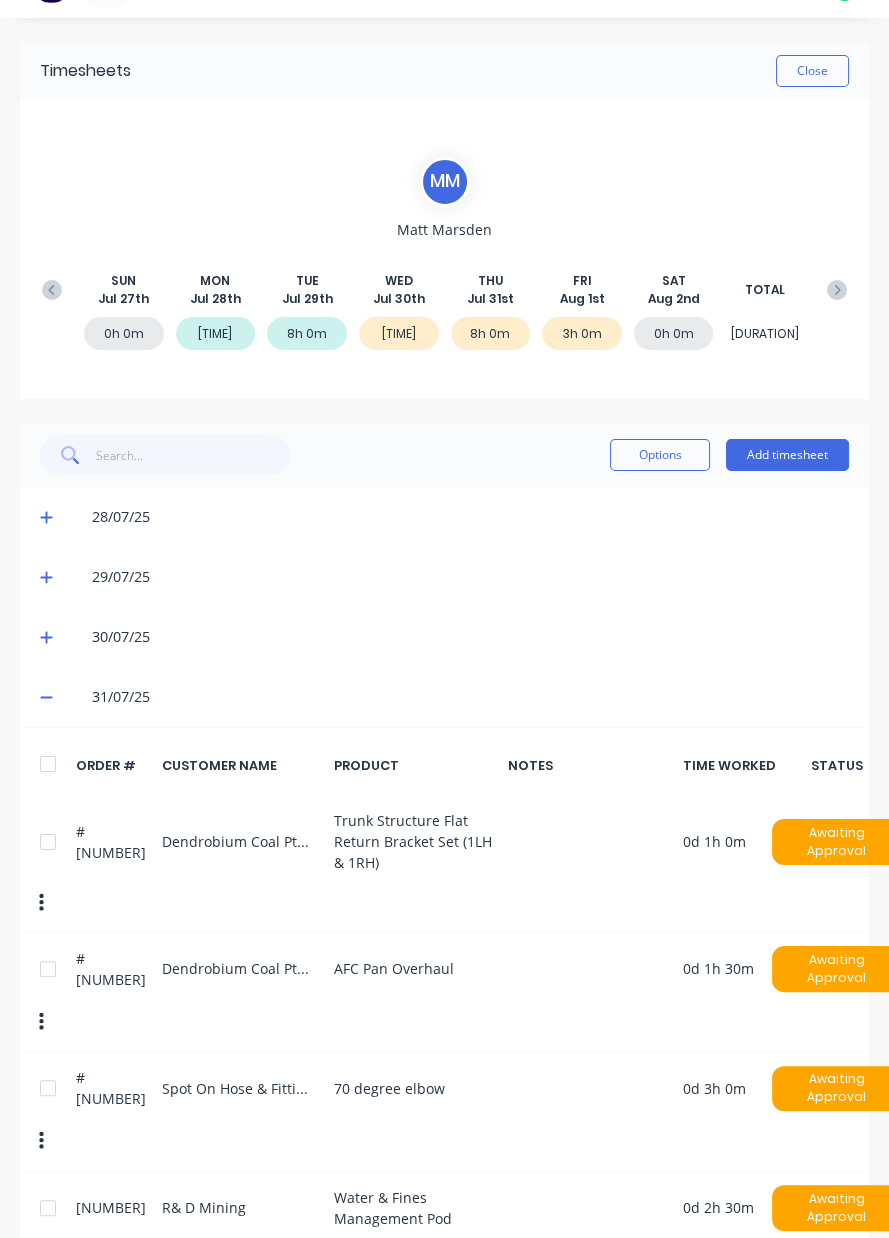 scroll, scrollTop: 42, scrollLeft: 0, axis: vertical 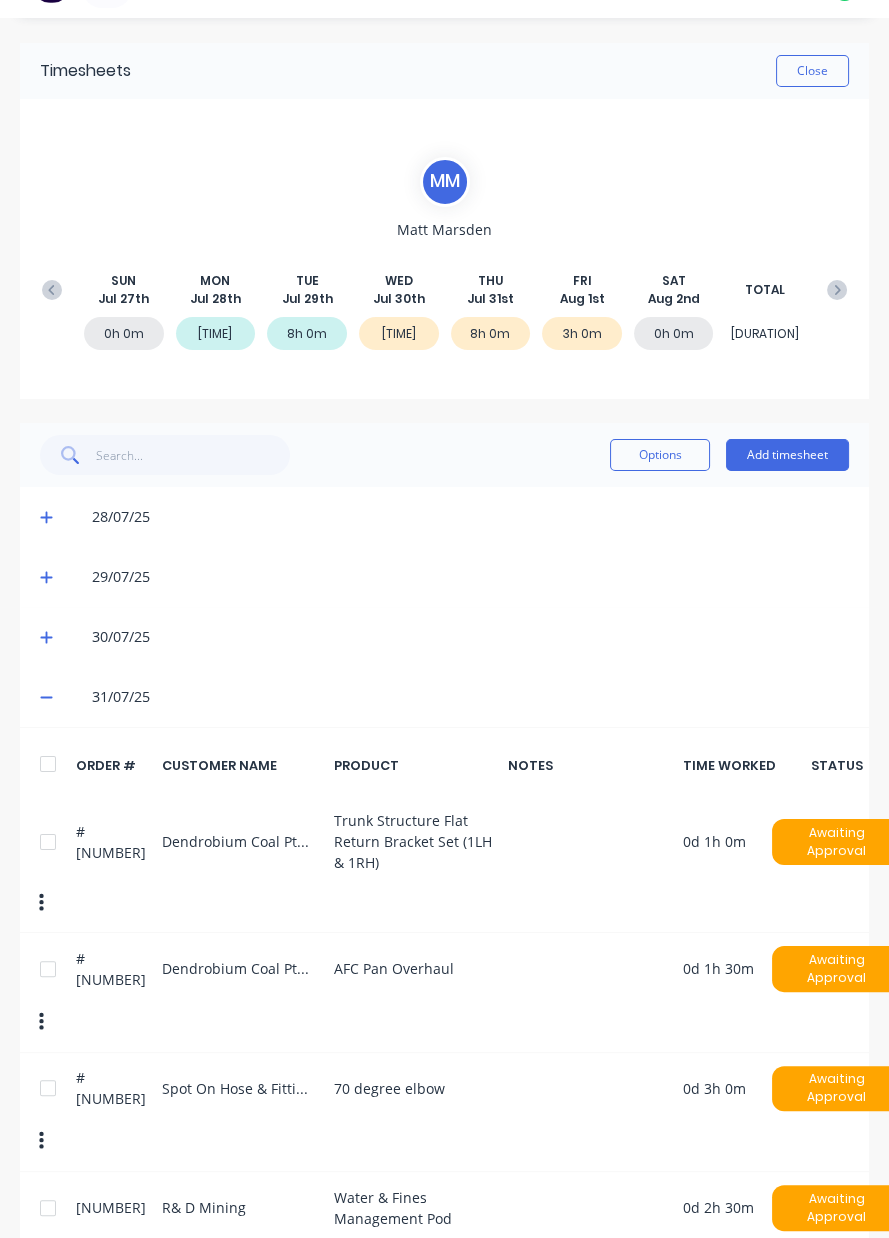 click on "Add timesheet" at bounding box center [787, 455] 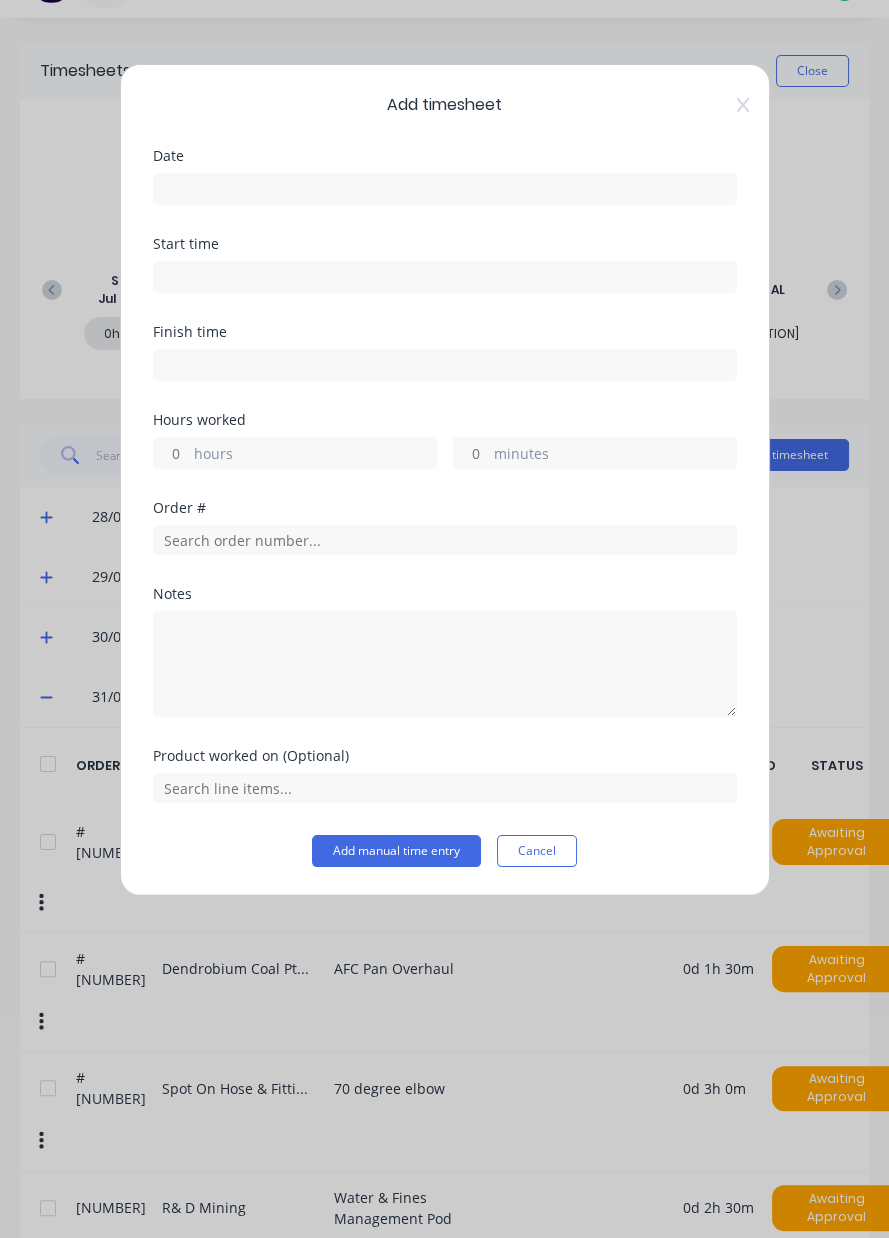 click at bounding box center (445, 189) 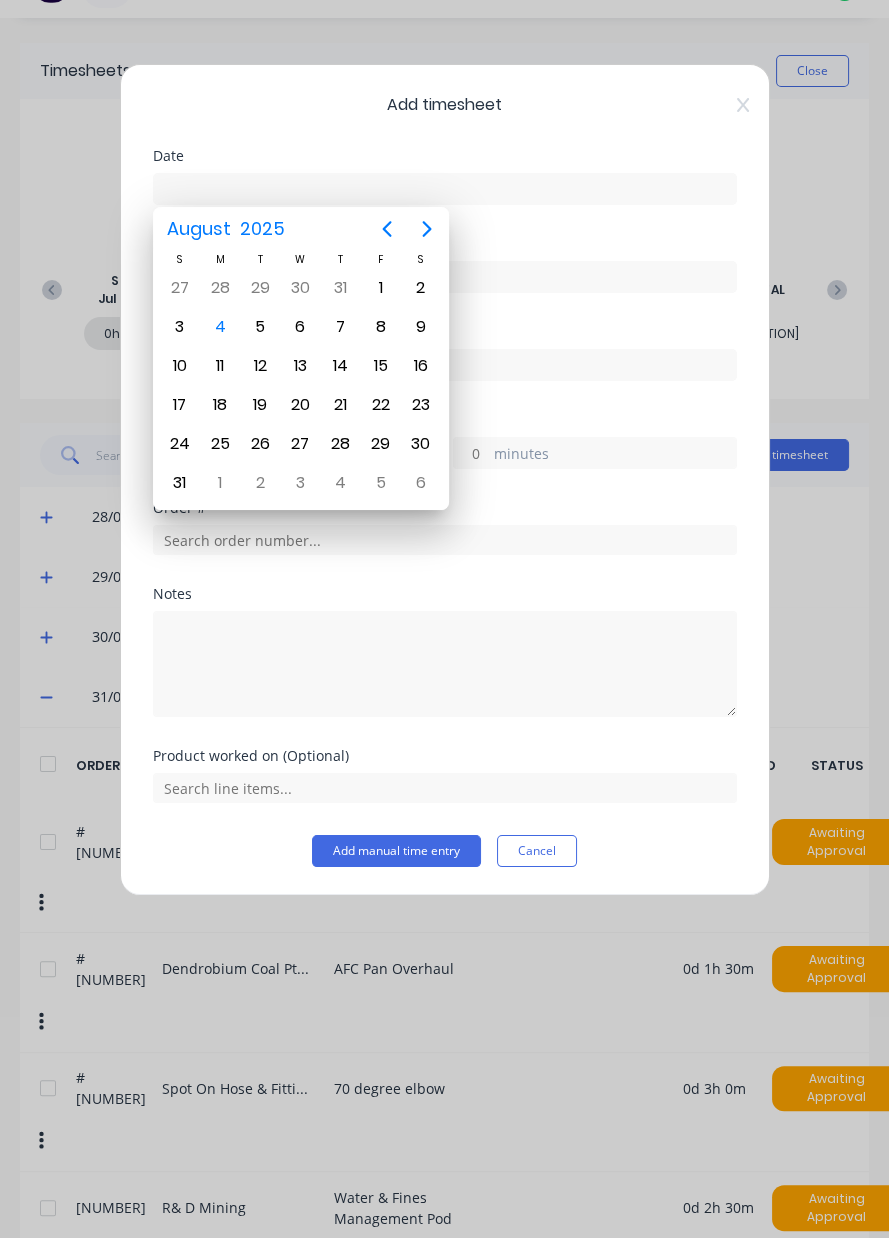 click on "1" at bounding box center [381, 288] 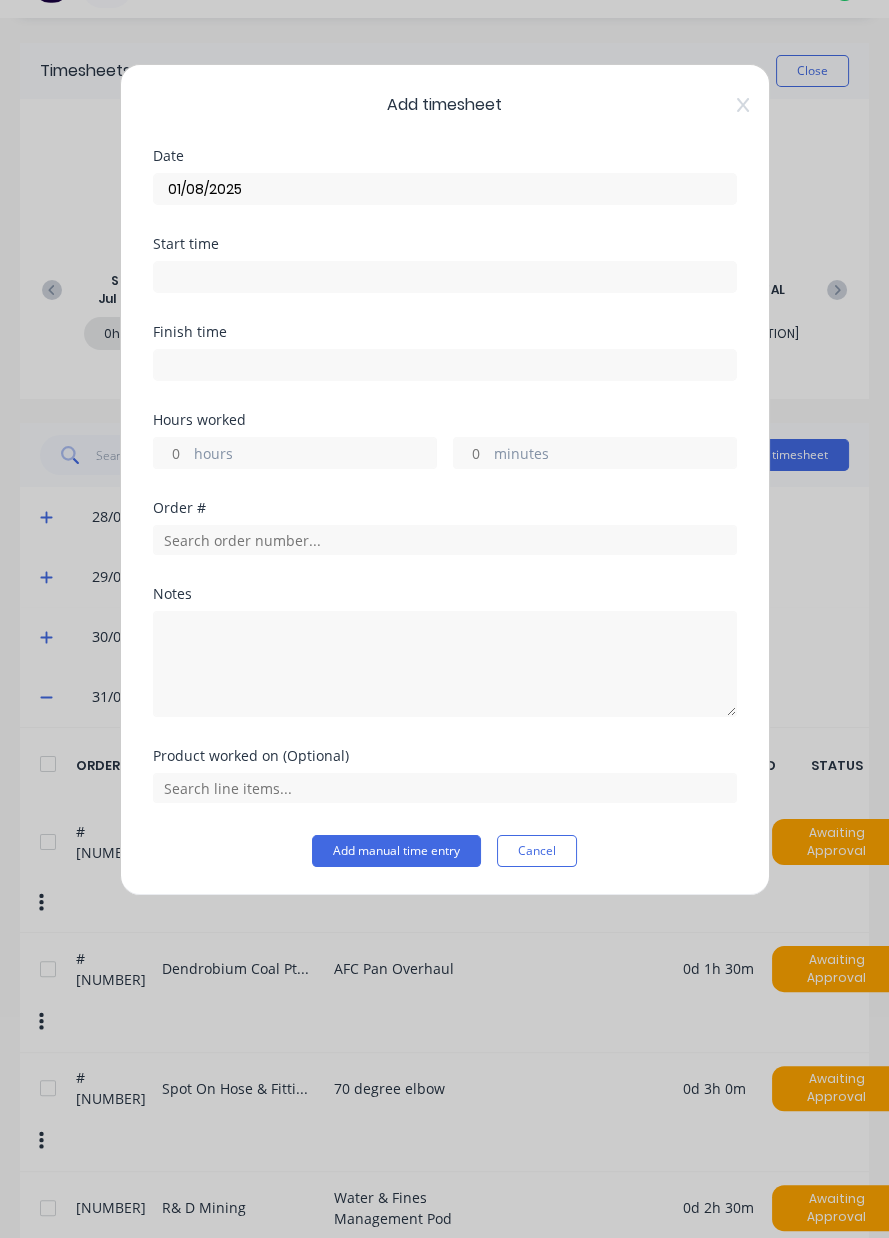 click on "hours" at bounding box center (315, 455) 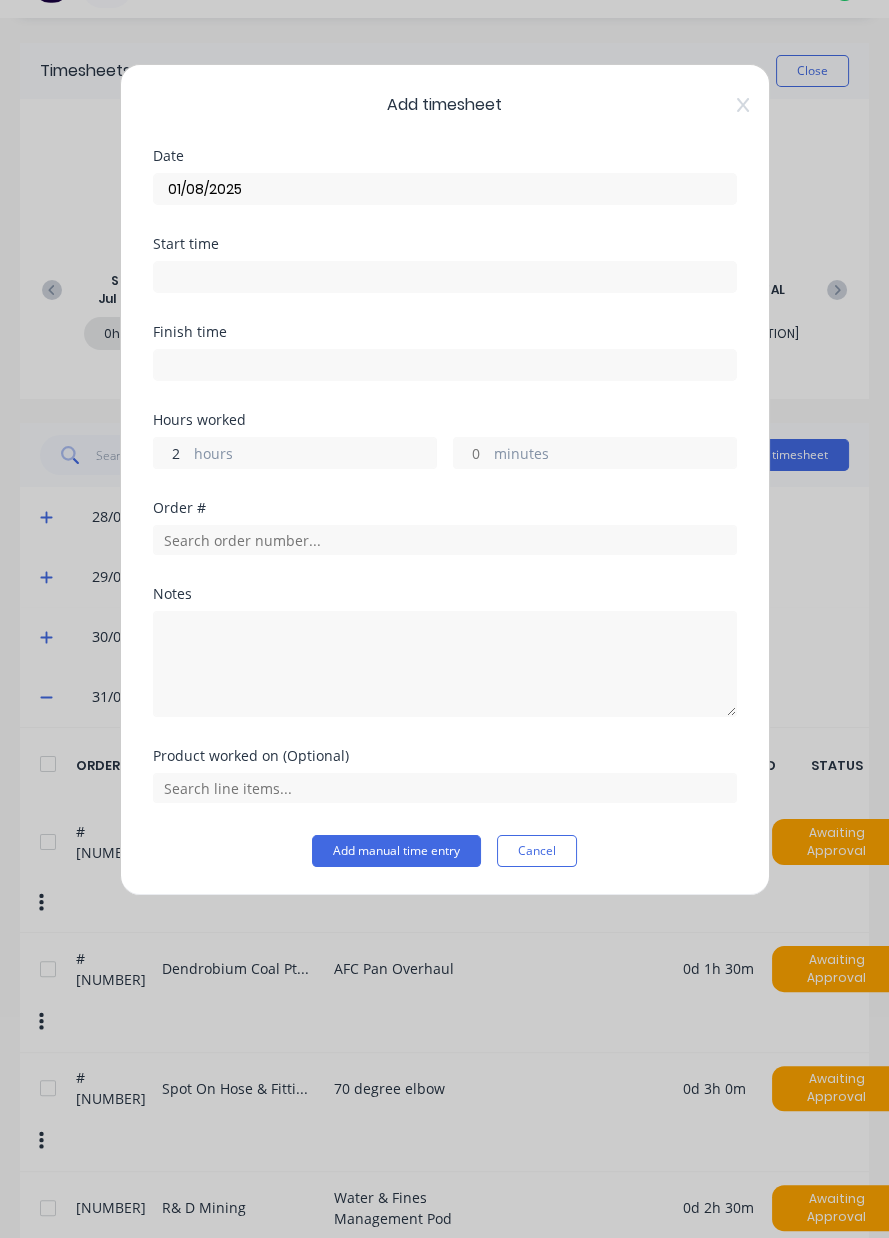 type on "2" 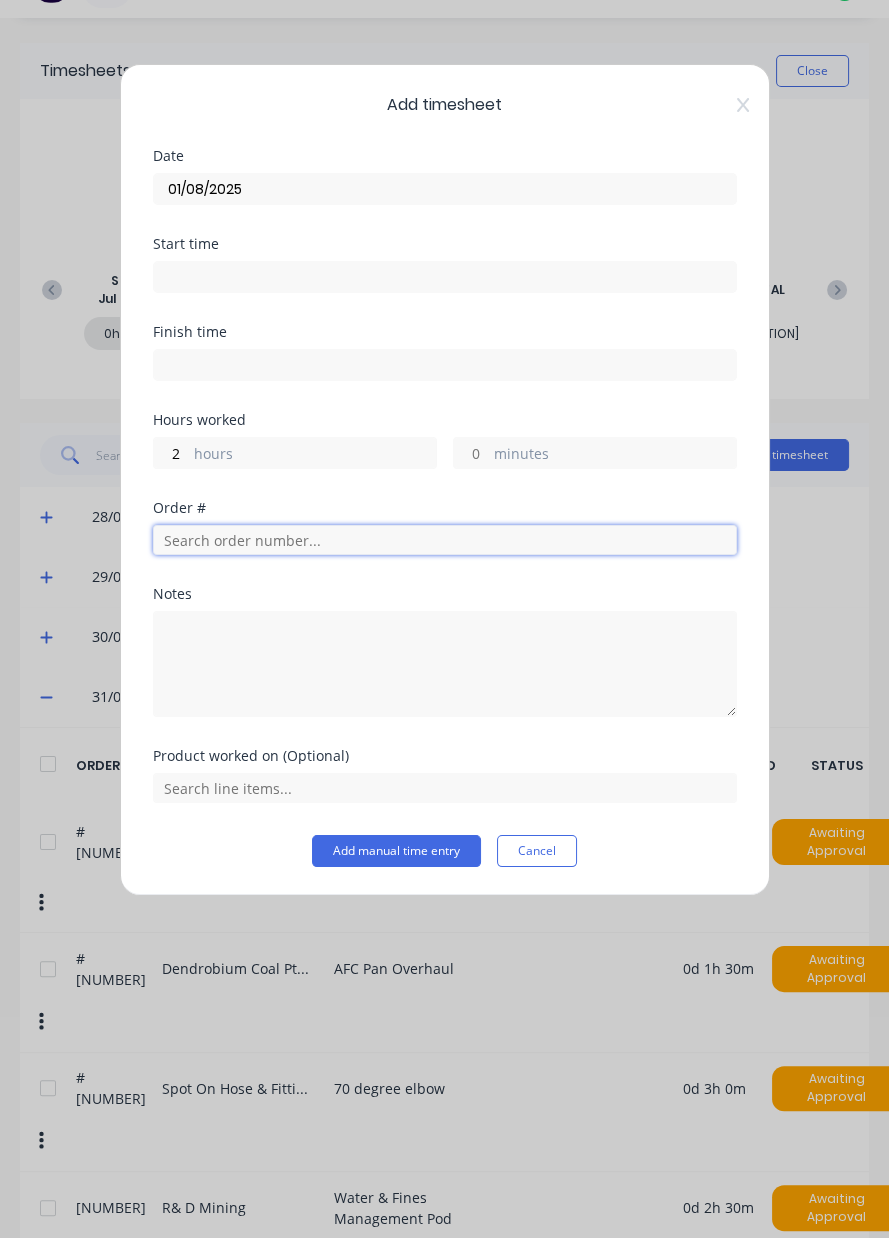 click at bounding box center (445, 540) 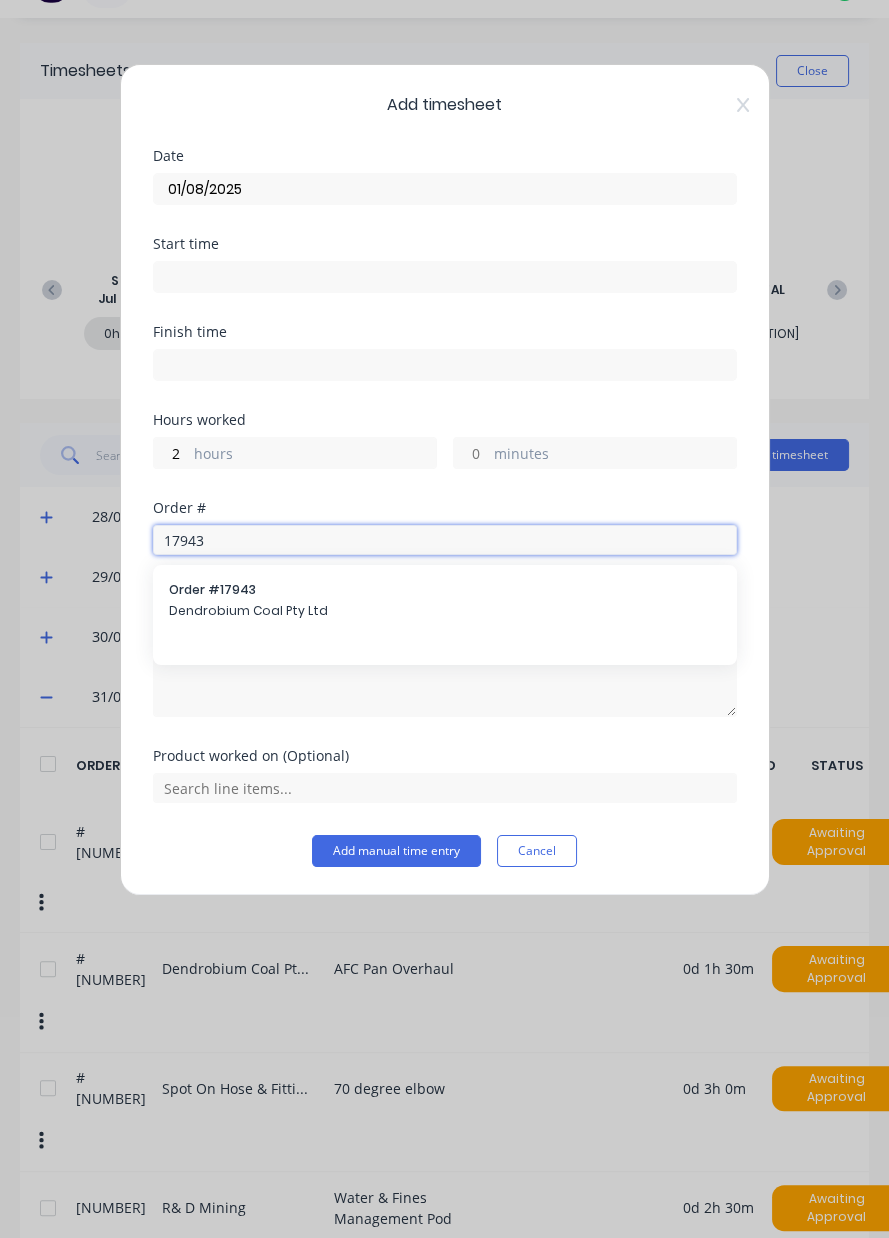 type on "17943" 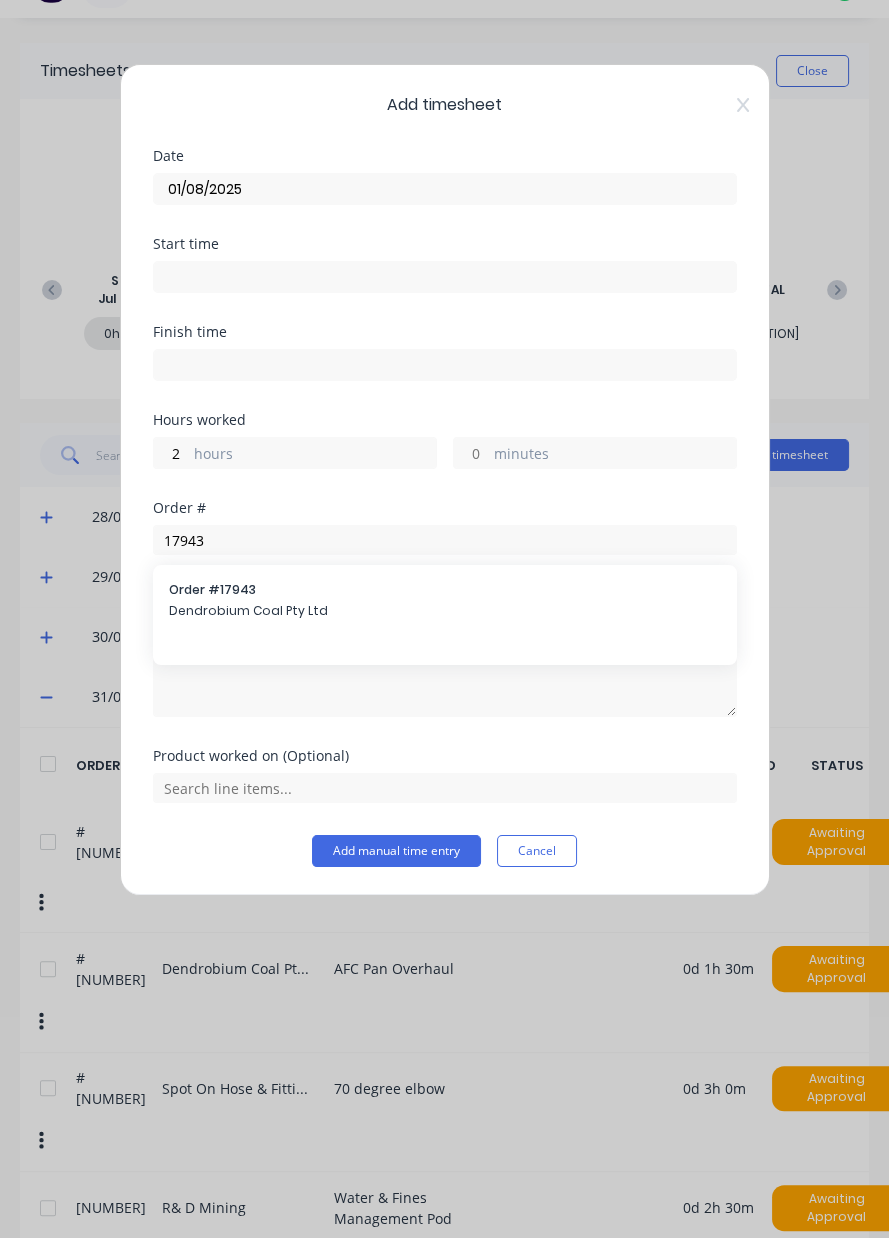 click at bounding box center (445, 661) 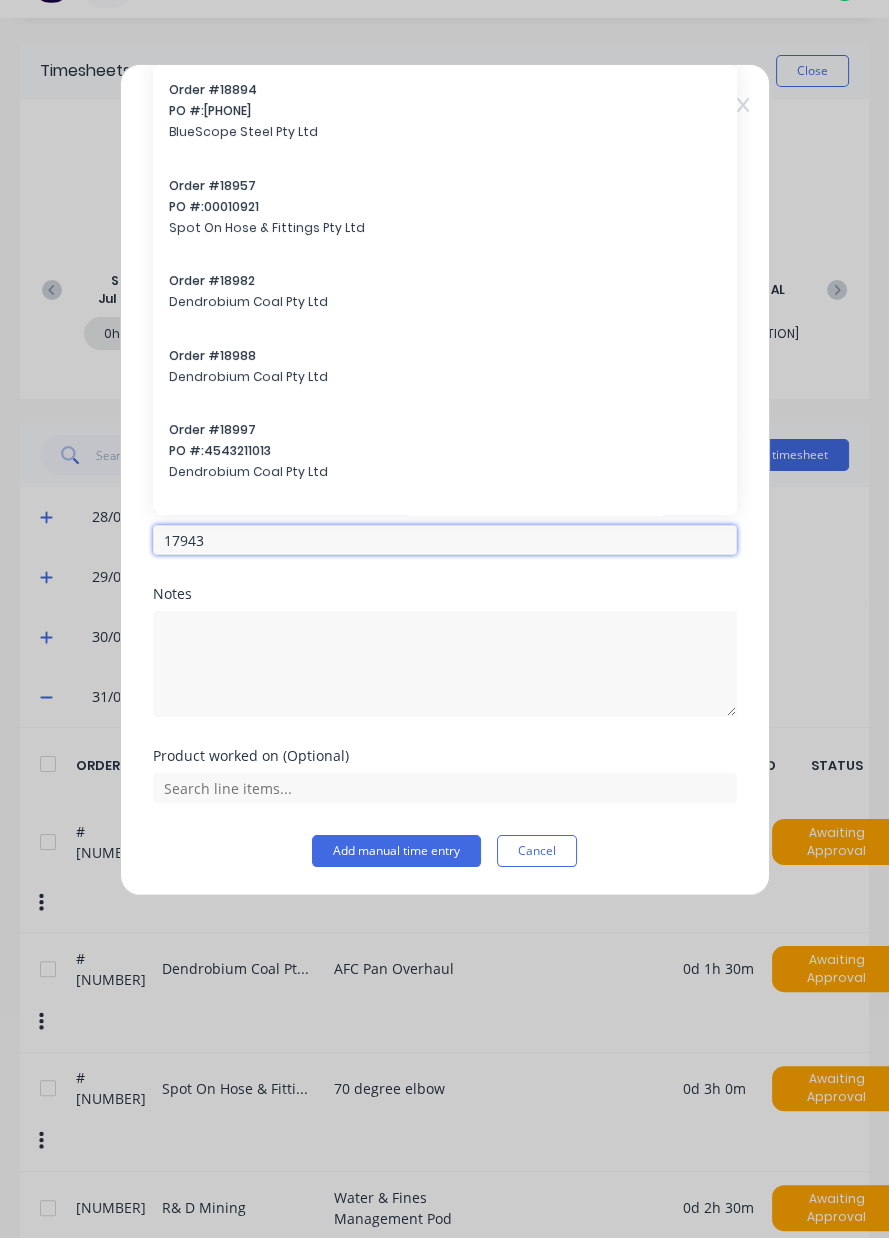 click on "17943" at bounding box center [445, 540] 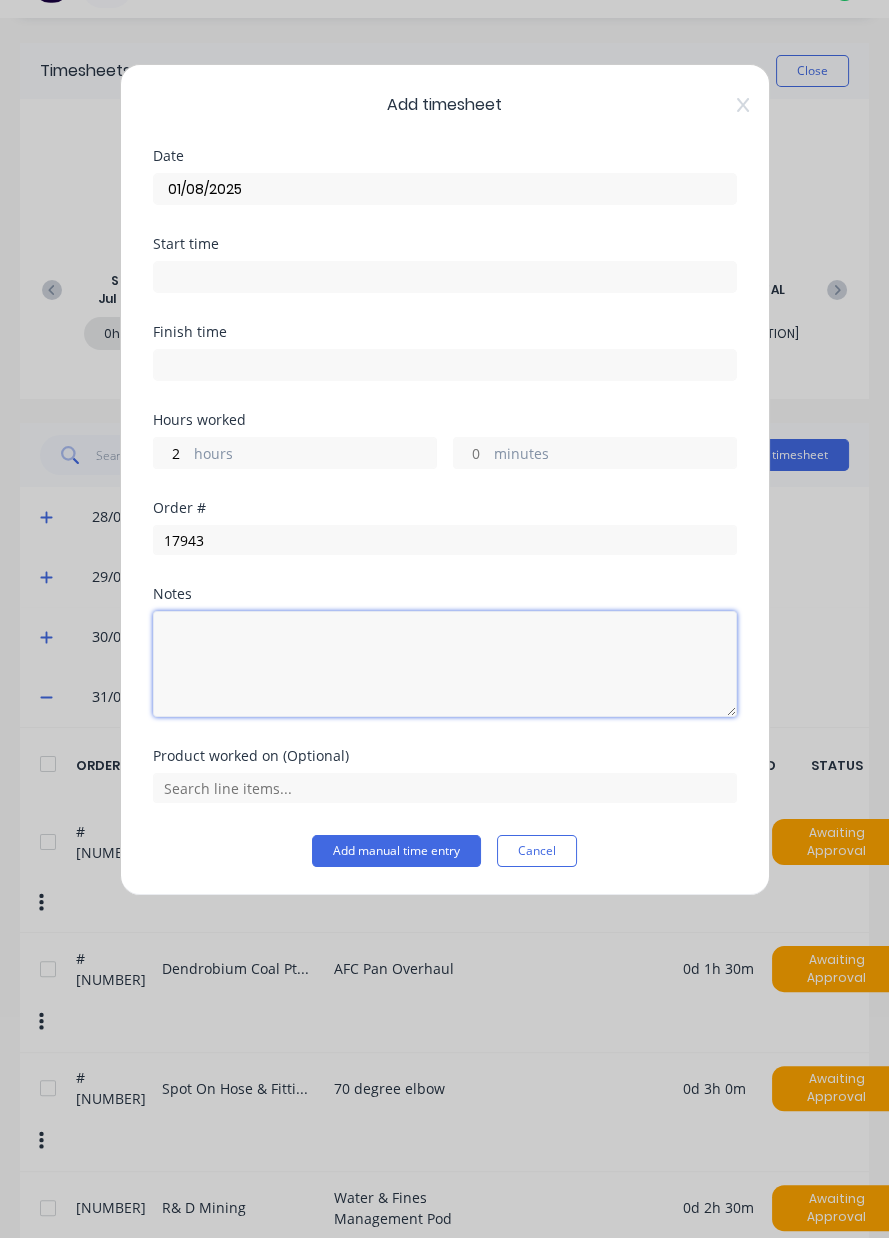 type on "3" 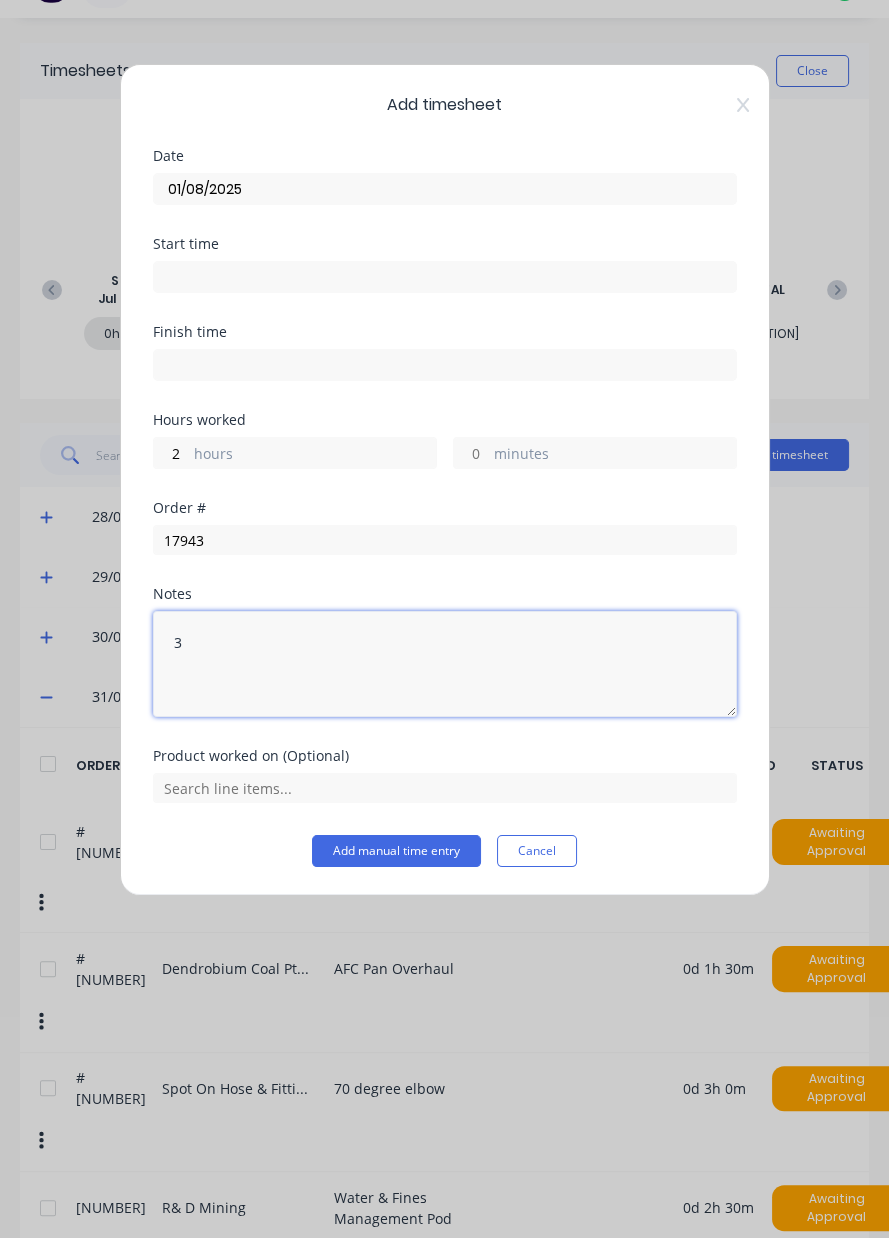 type 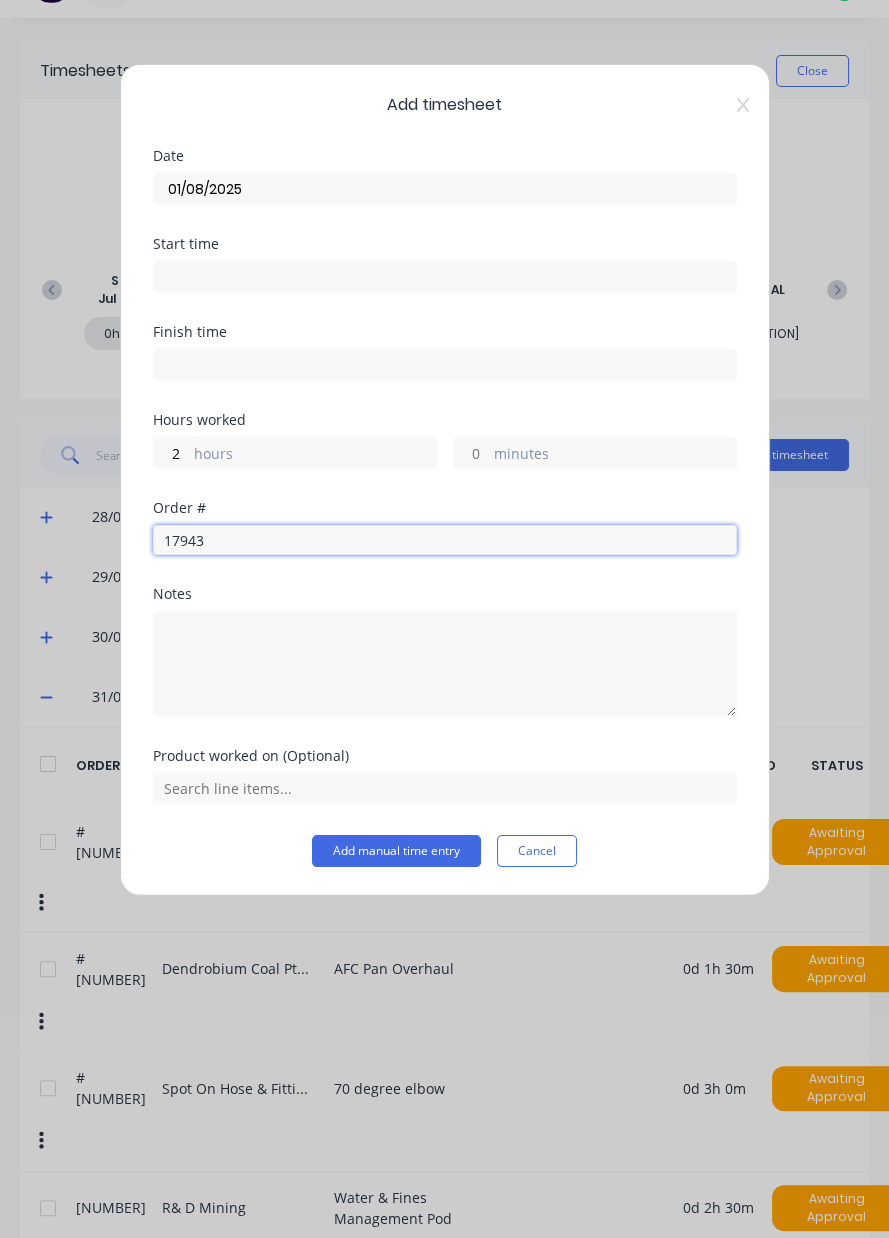 click on "17943" at bounding box center (445, 540) 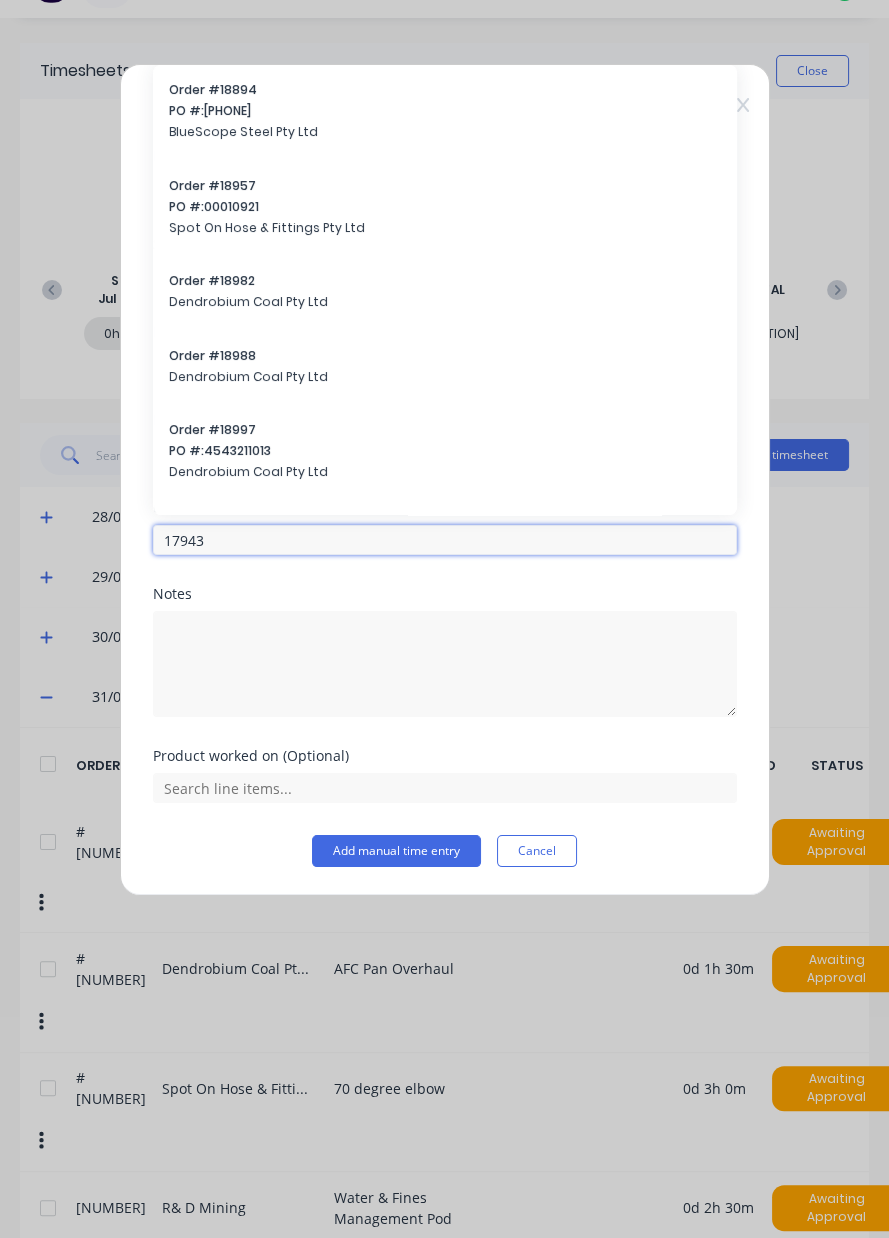 click on "17943" at bounding box center [445, 540] 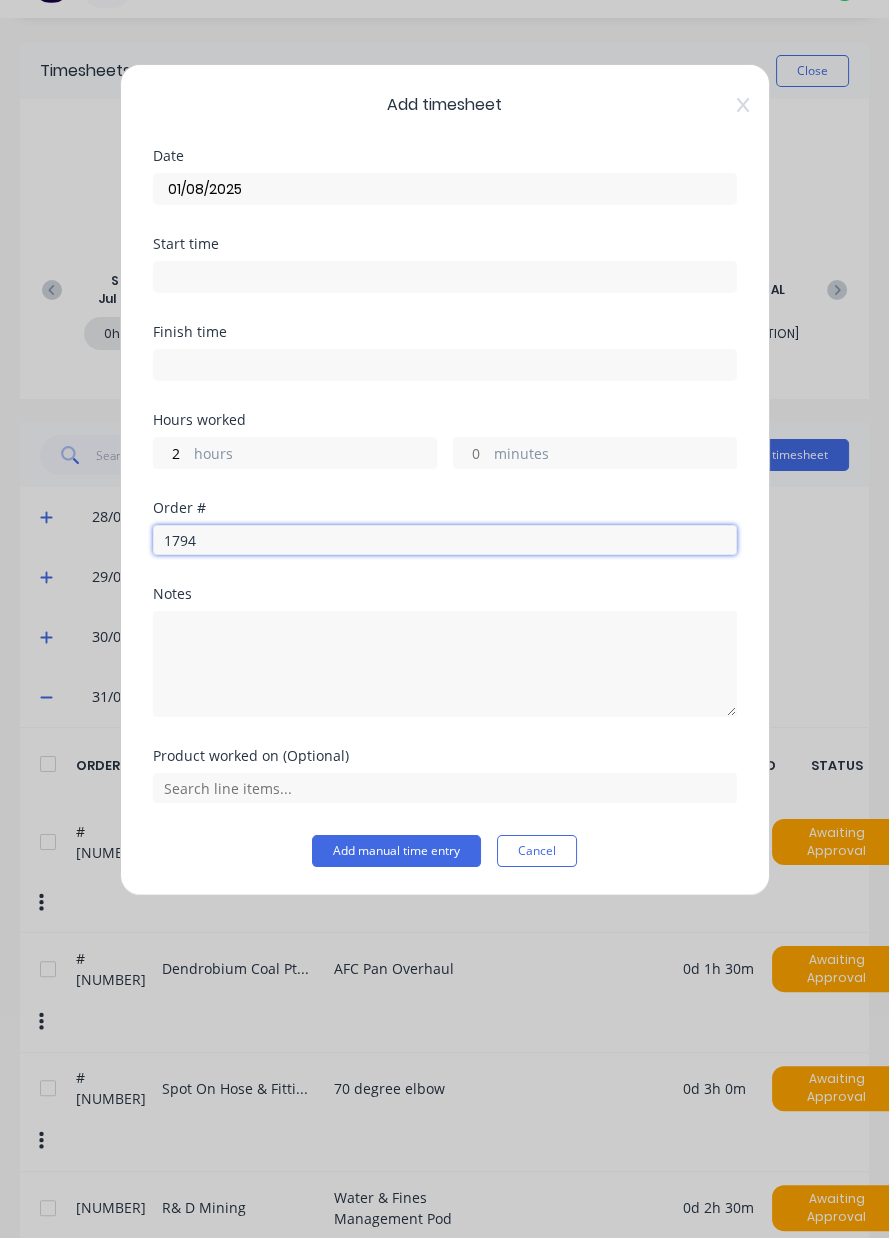type on "17943" 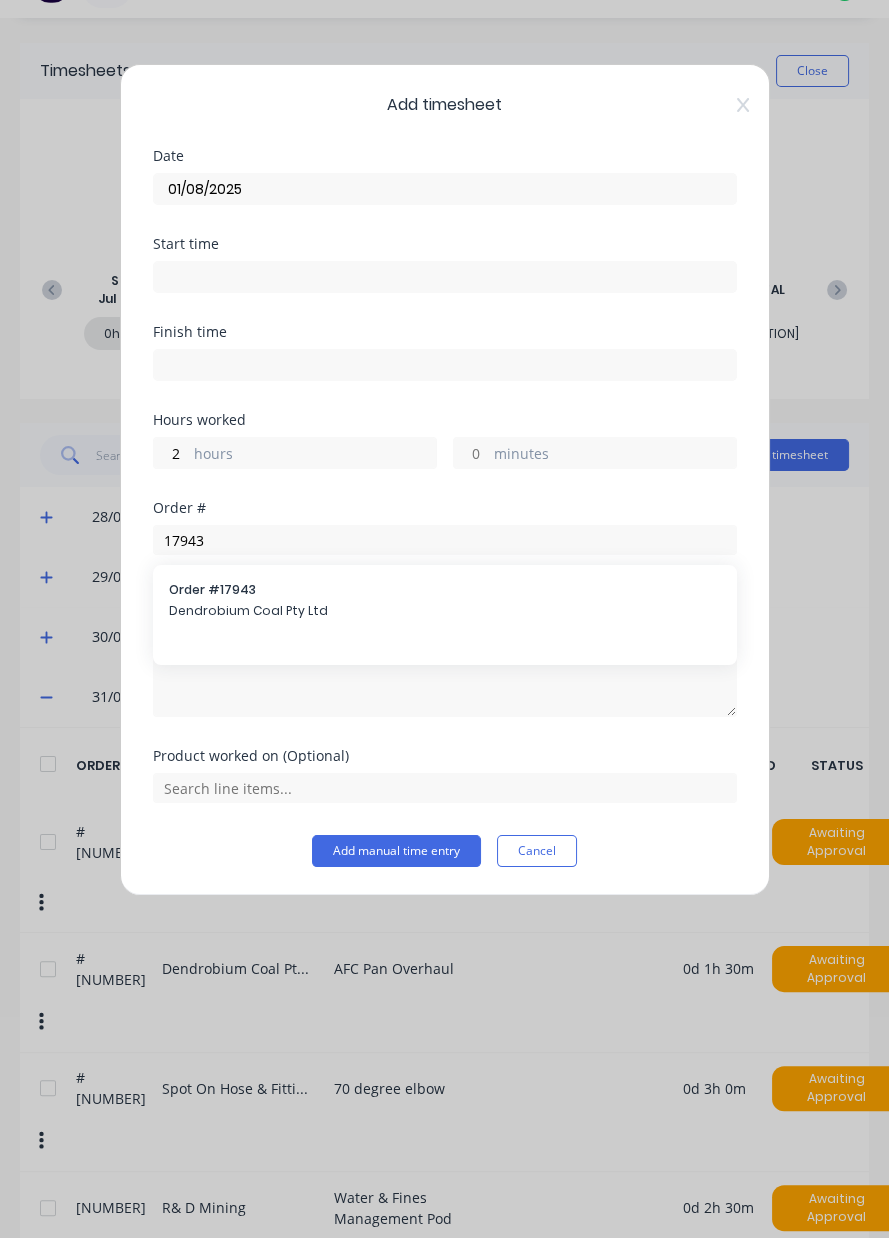 click on "Order # [ORDER_ID] Dendrobium Coal Pty Ltd" at bounding box center (445, 602) 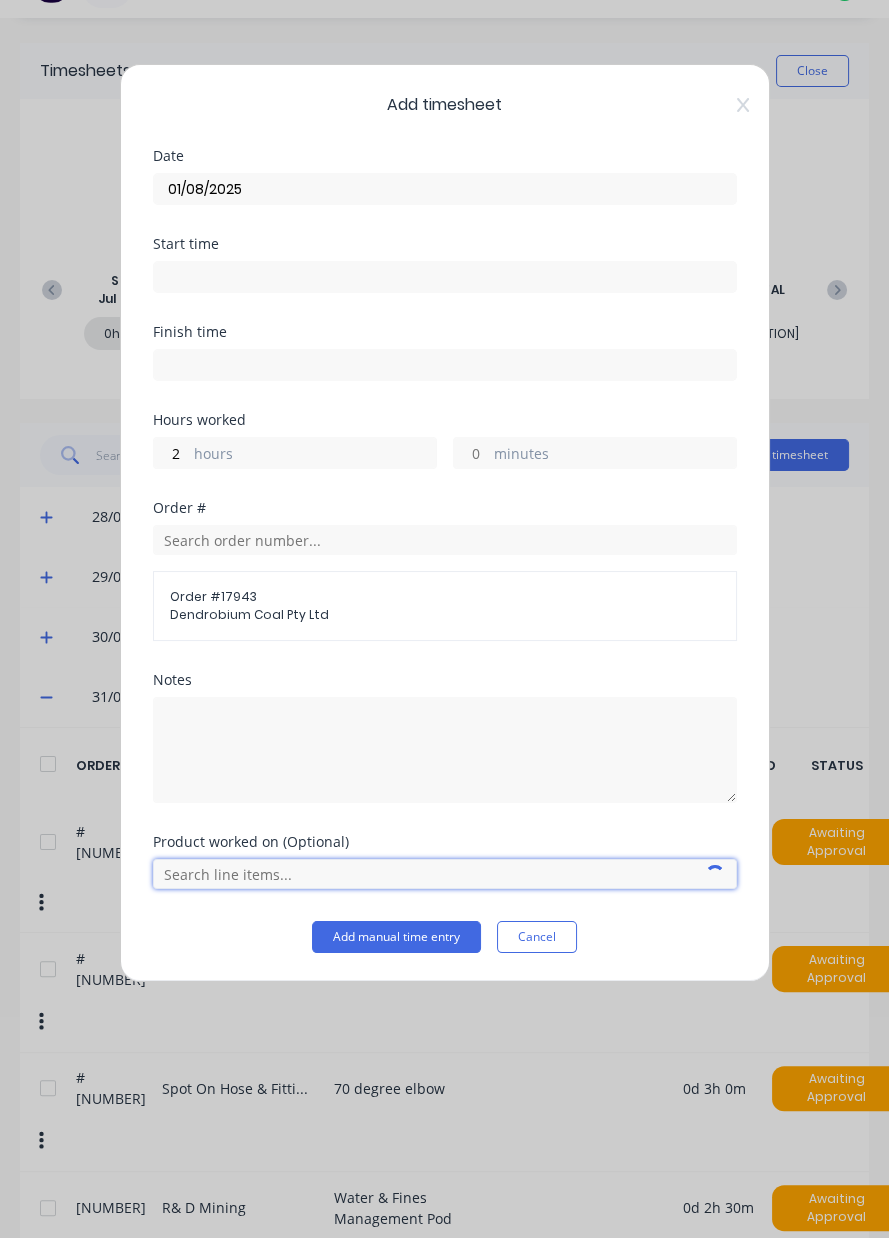 click at bounding box center (445, 874) 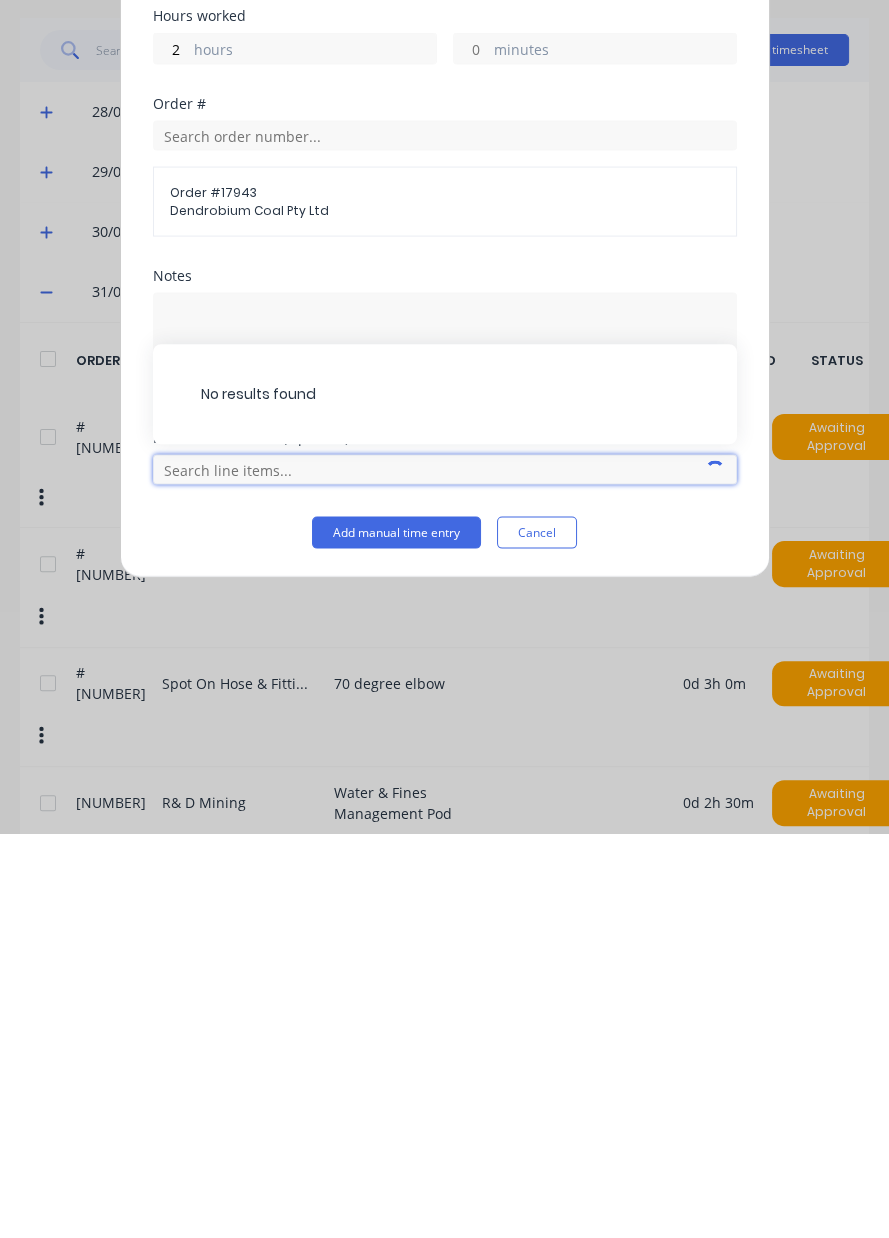 scroll, scrollTop: 92, scrollLeft: 0, axis: vertical 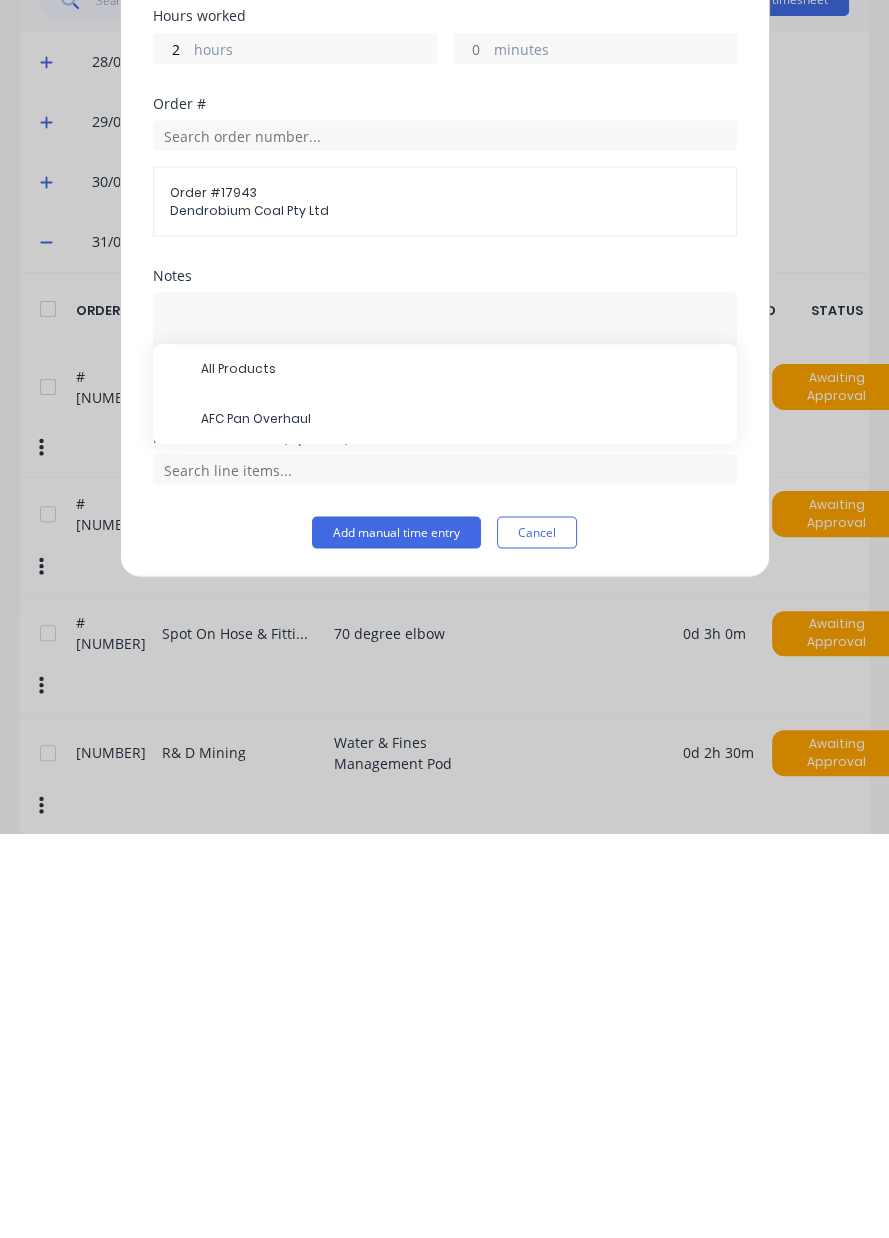 click on "AFC Pan Overhaul" at bounding box center [461, 824] 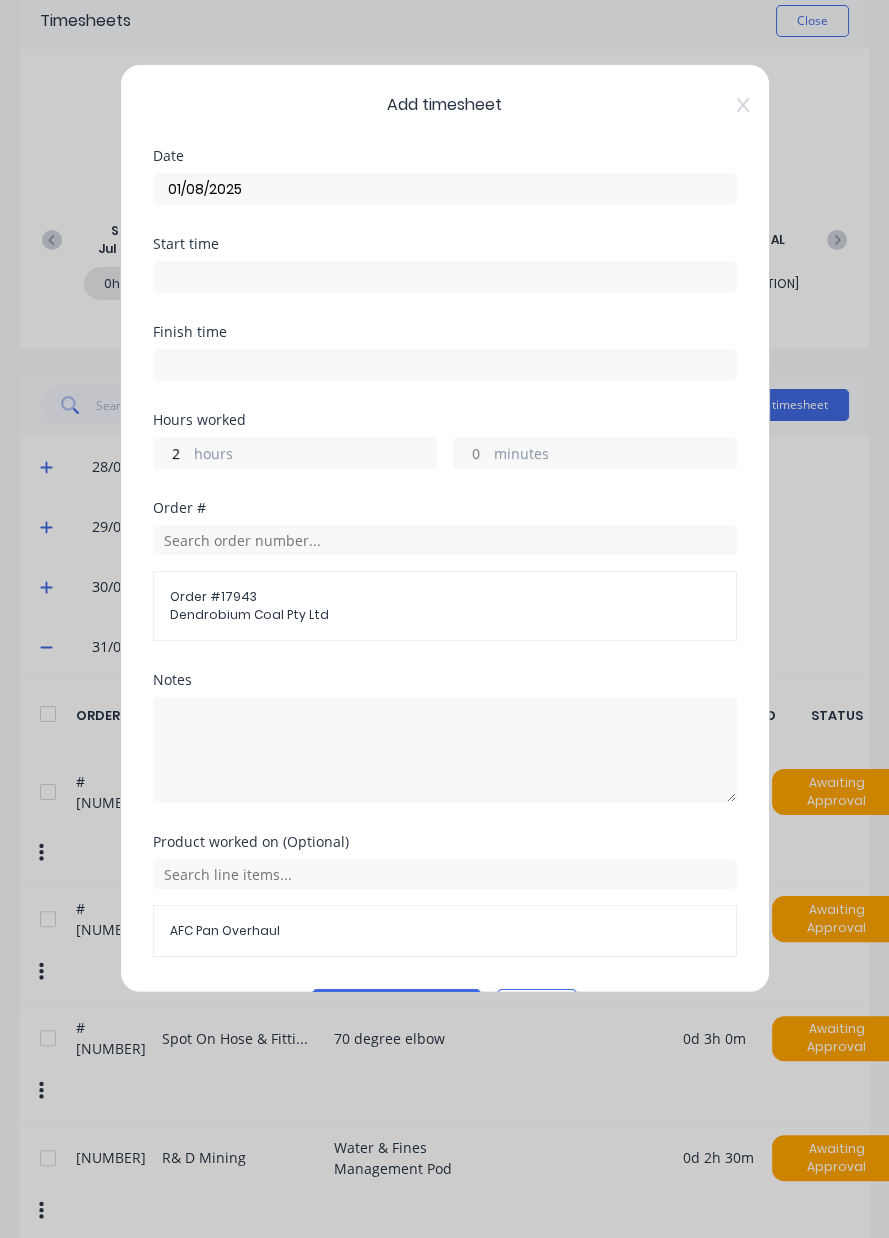 scroll, scrollTop: 53, scrollLeft: 0, axis: vertical 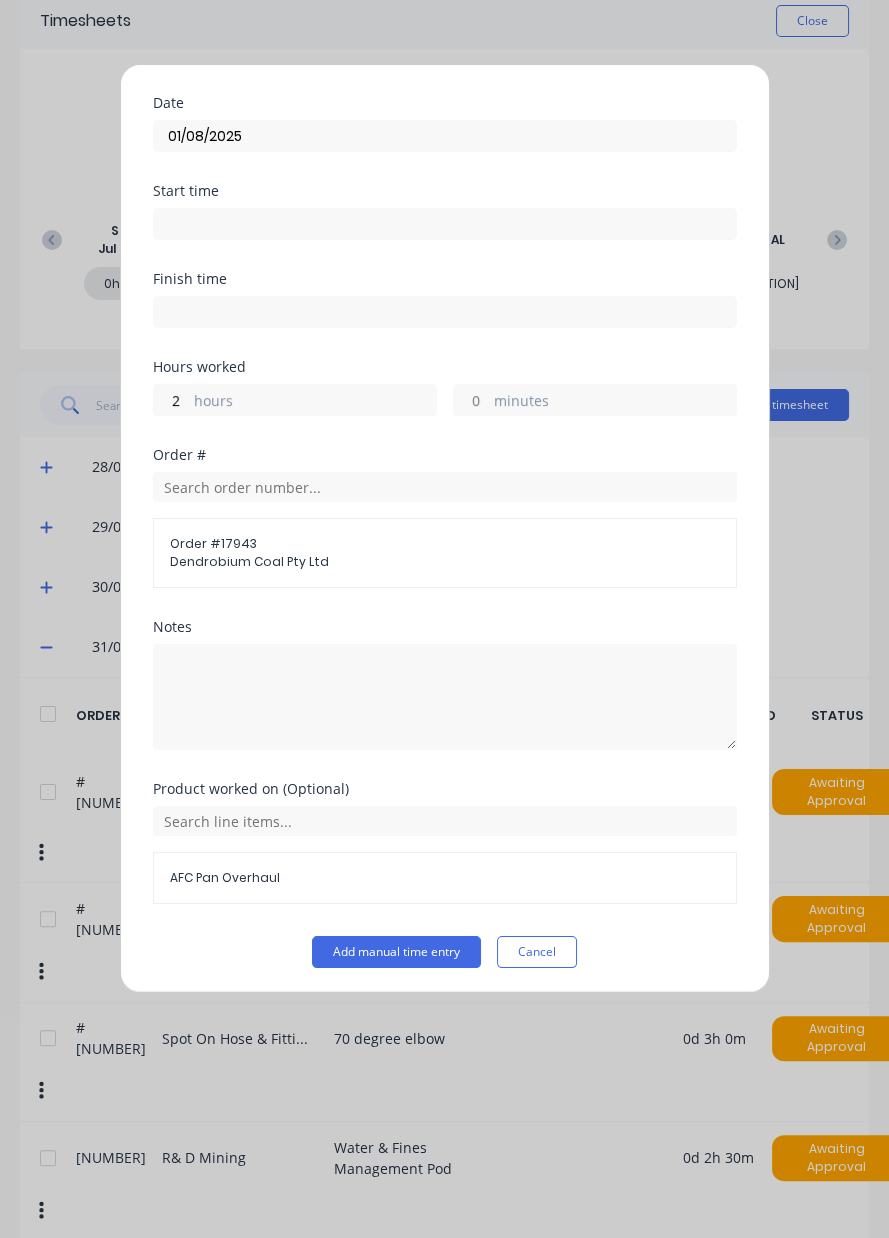 click on "Add manual time entry" at bounding box center (396, 952) 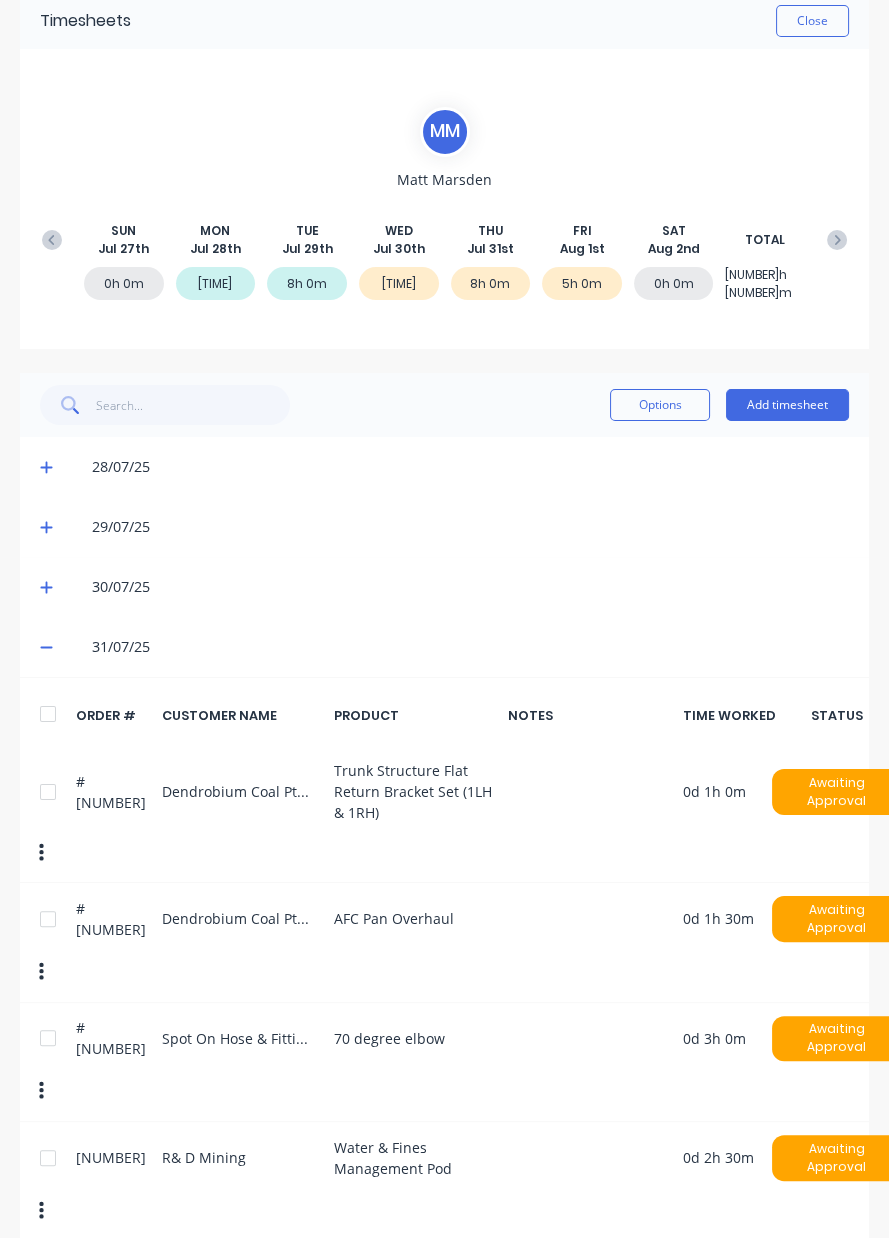 click on "Add timesheet" at bounding box center [787, 405] 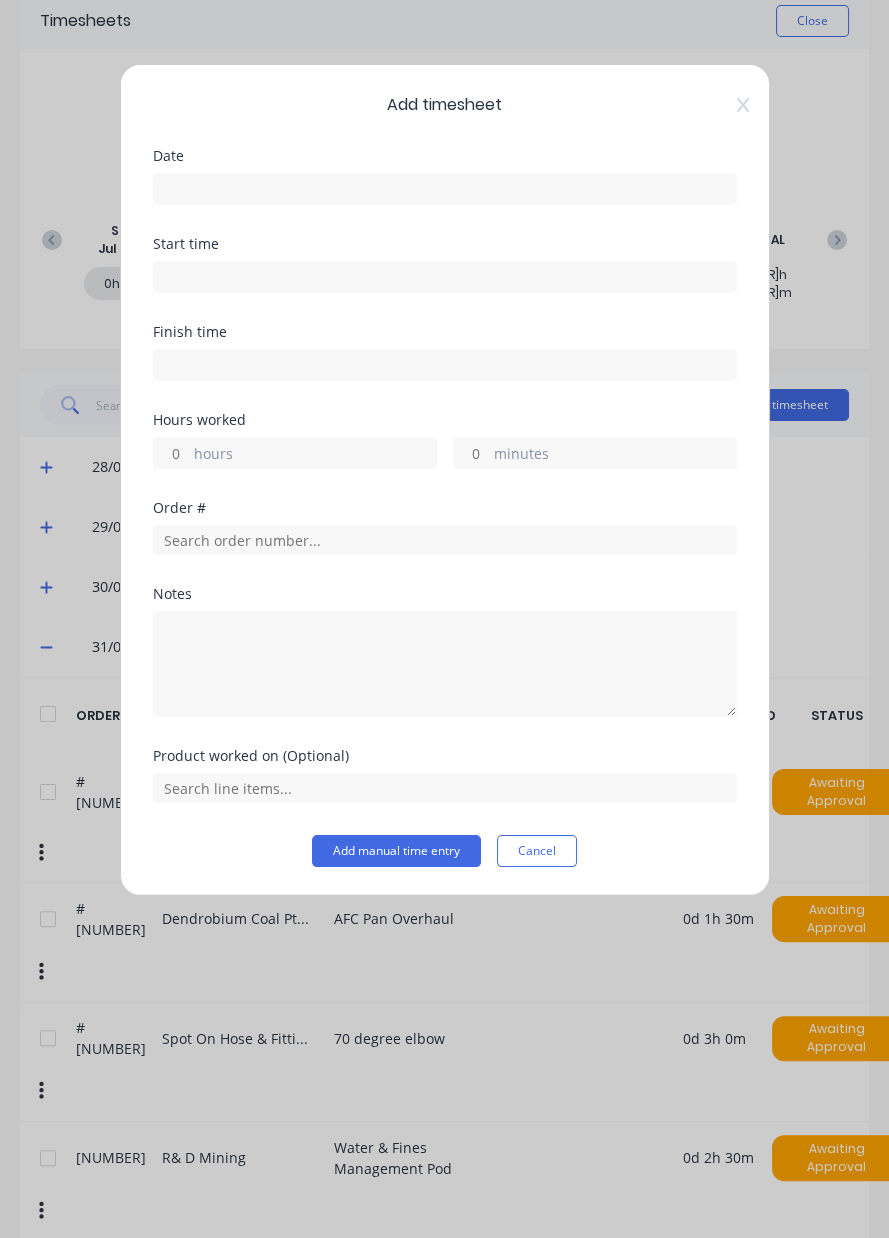 click at bounding box center (445, 189) 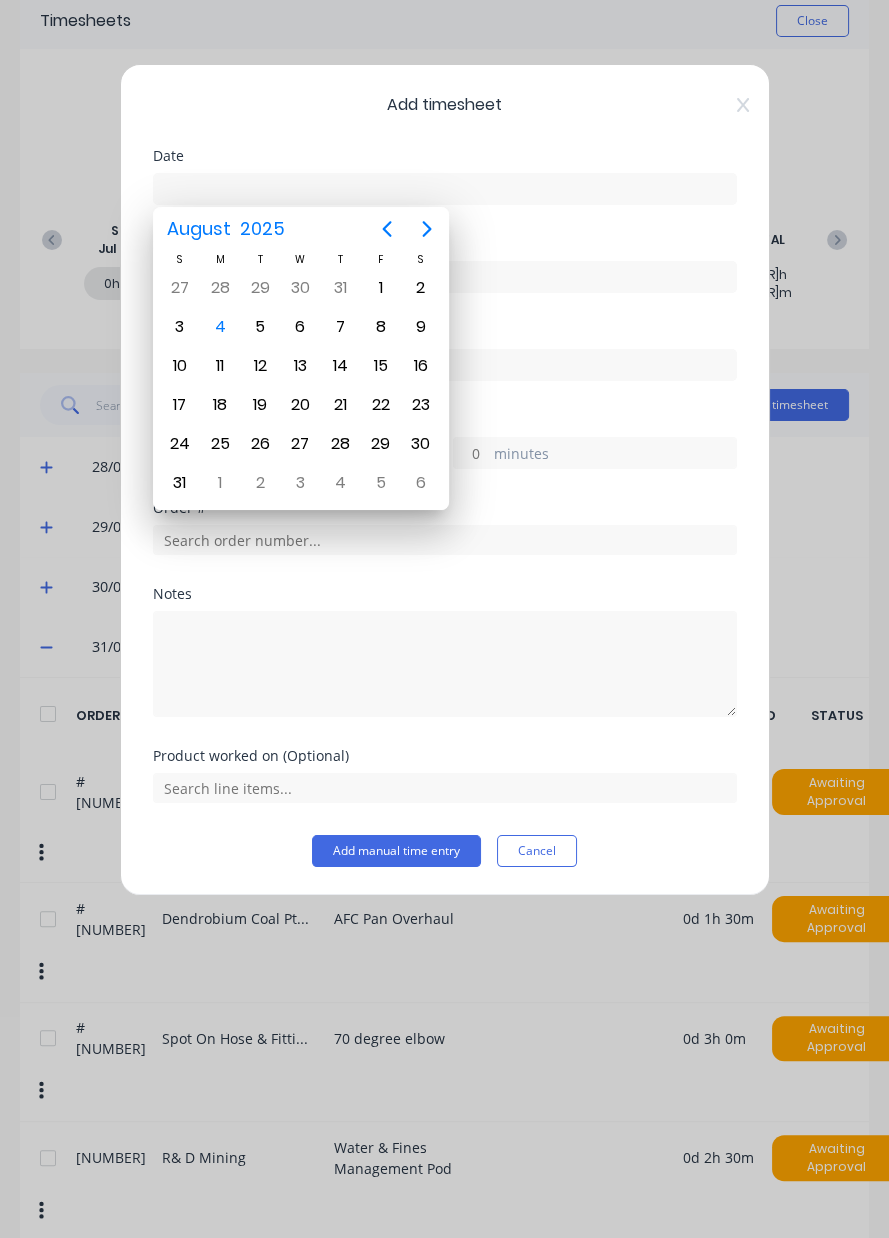 click on "4" at bounding box center (220, 327) 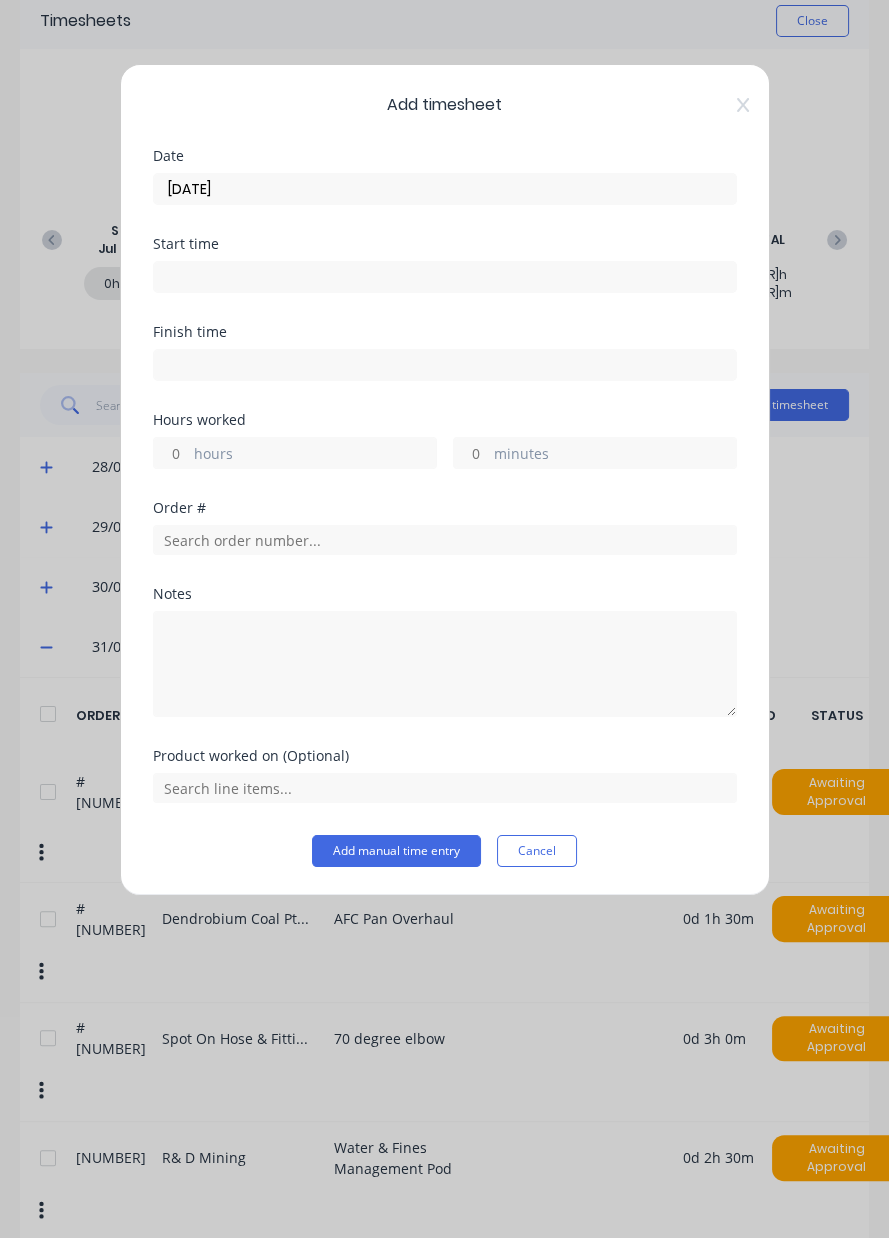 click on "[DATE]" at bounding box center (445, 189) 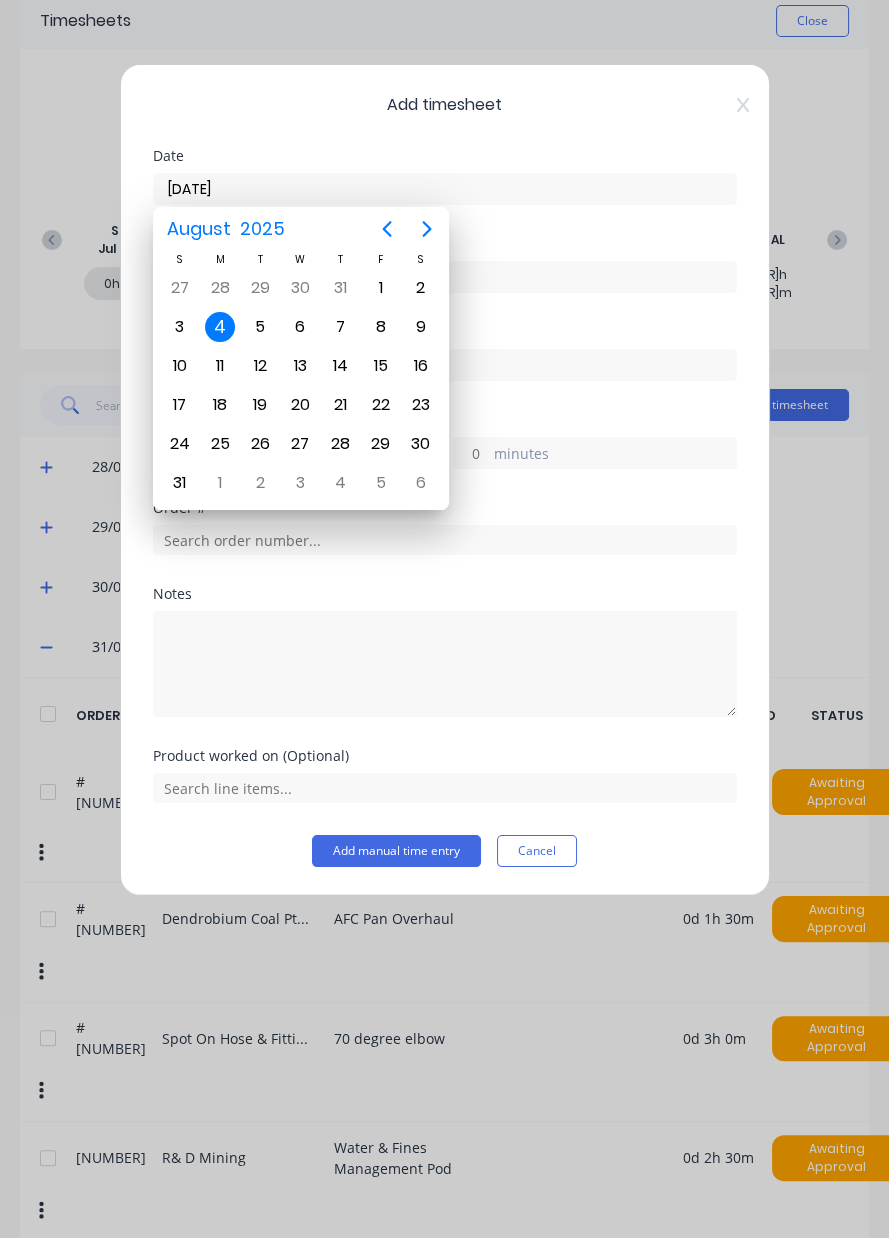 click on "1" at bounding box center (381, 288) 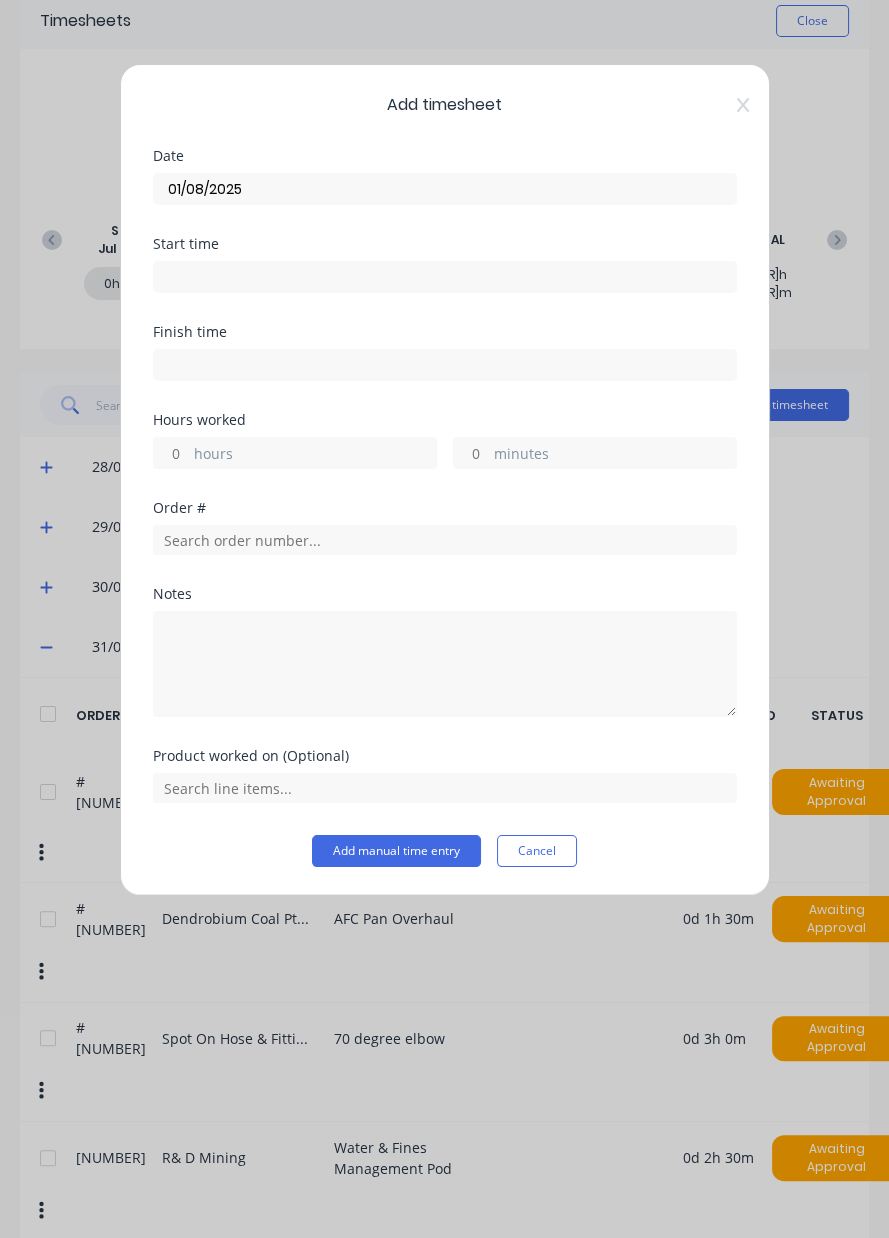click on "hours" at bounding box center [315, 455] 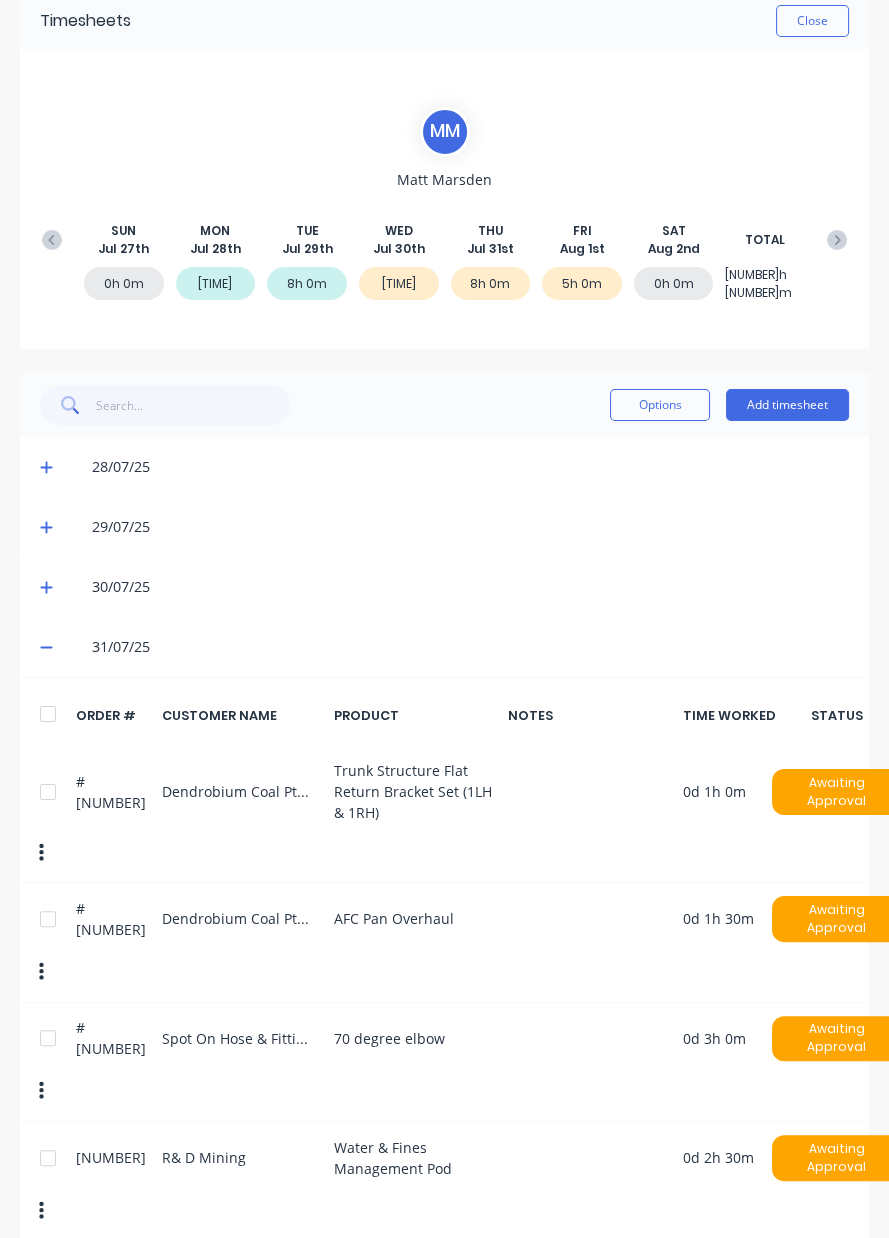 click on "Add timesheet" at bounding box center (787, 405) 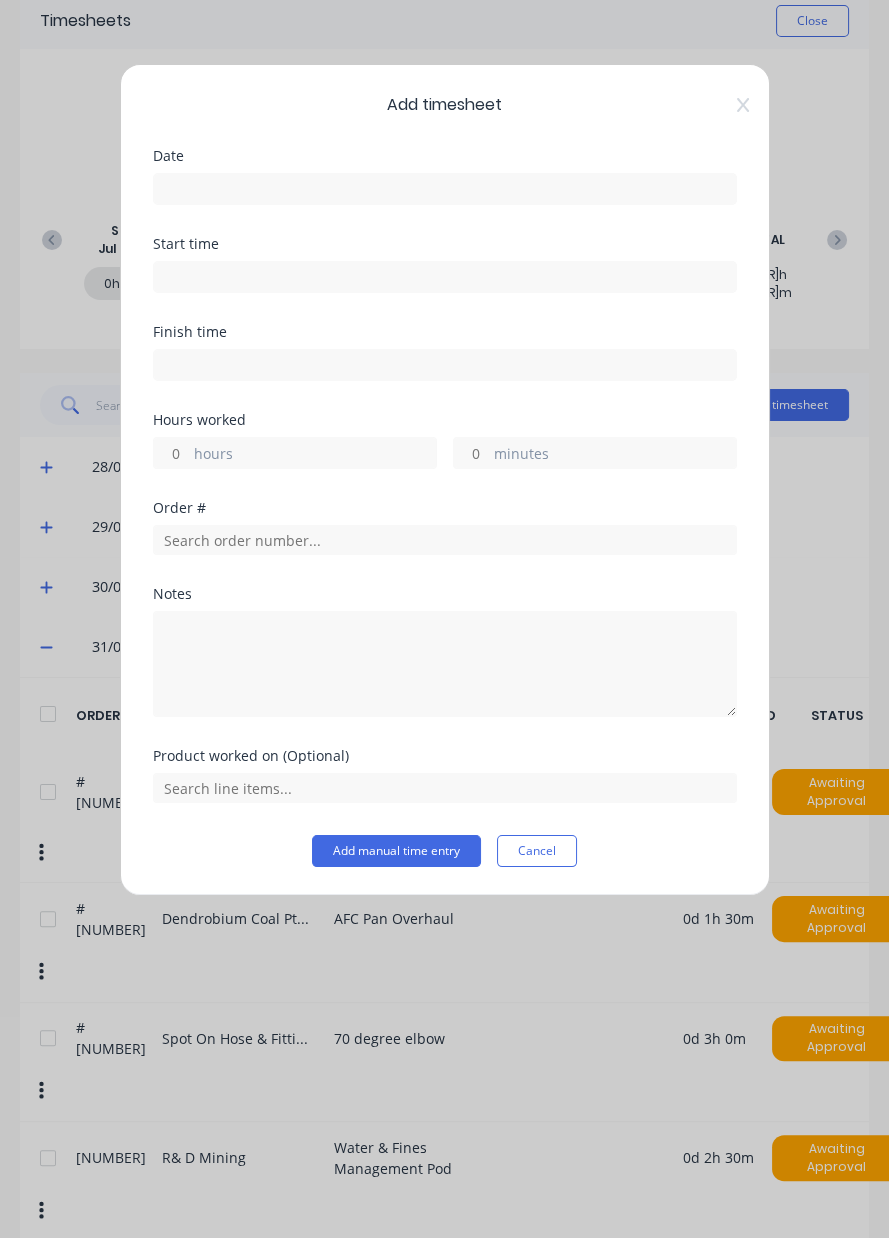 click at bounding box center [445, 189] 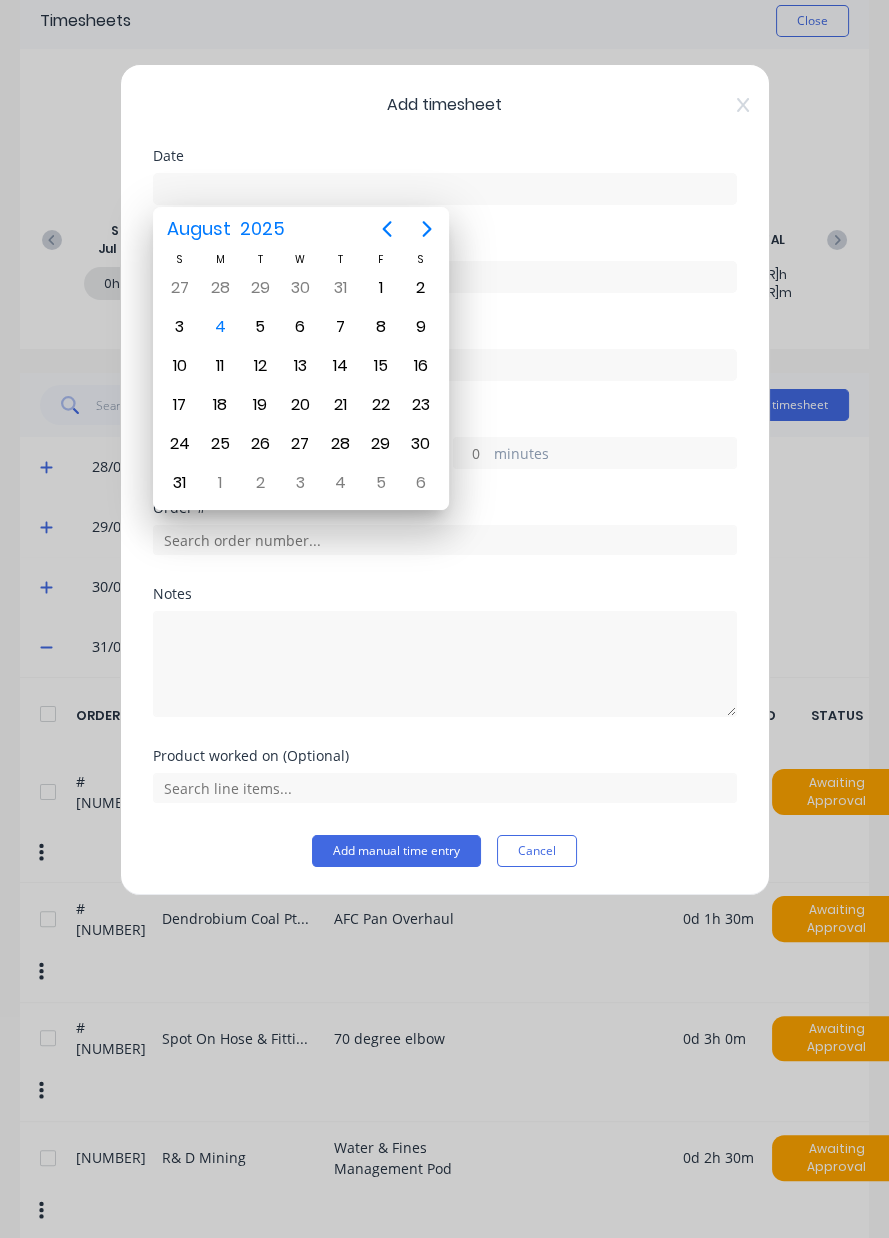 click on "1" at bounding box center [381, 288] 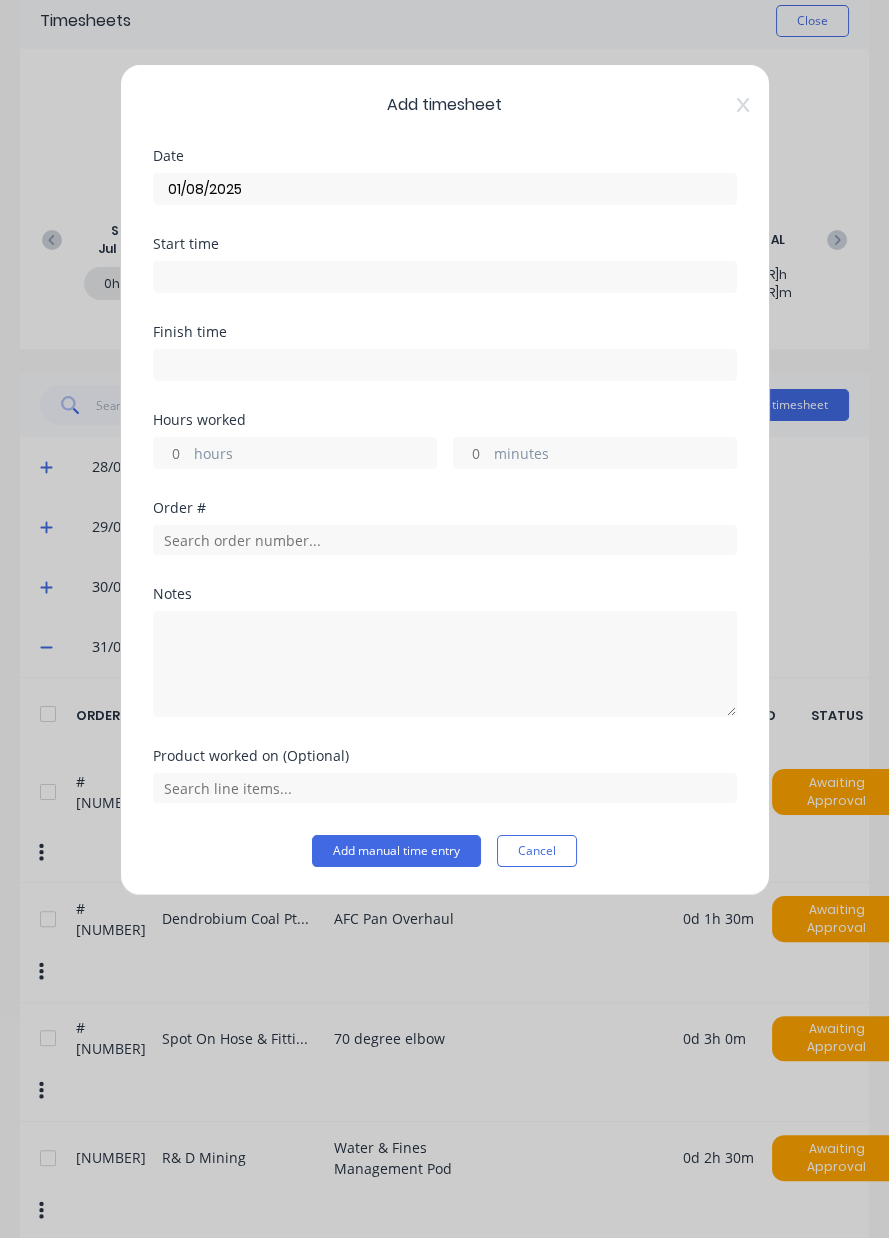 click on "hours" at bounding box center (315, 455) 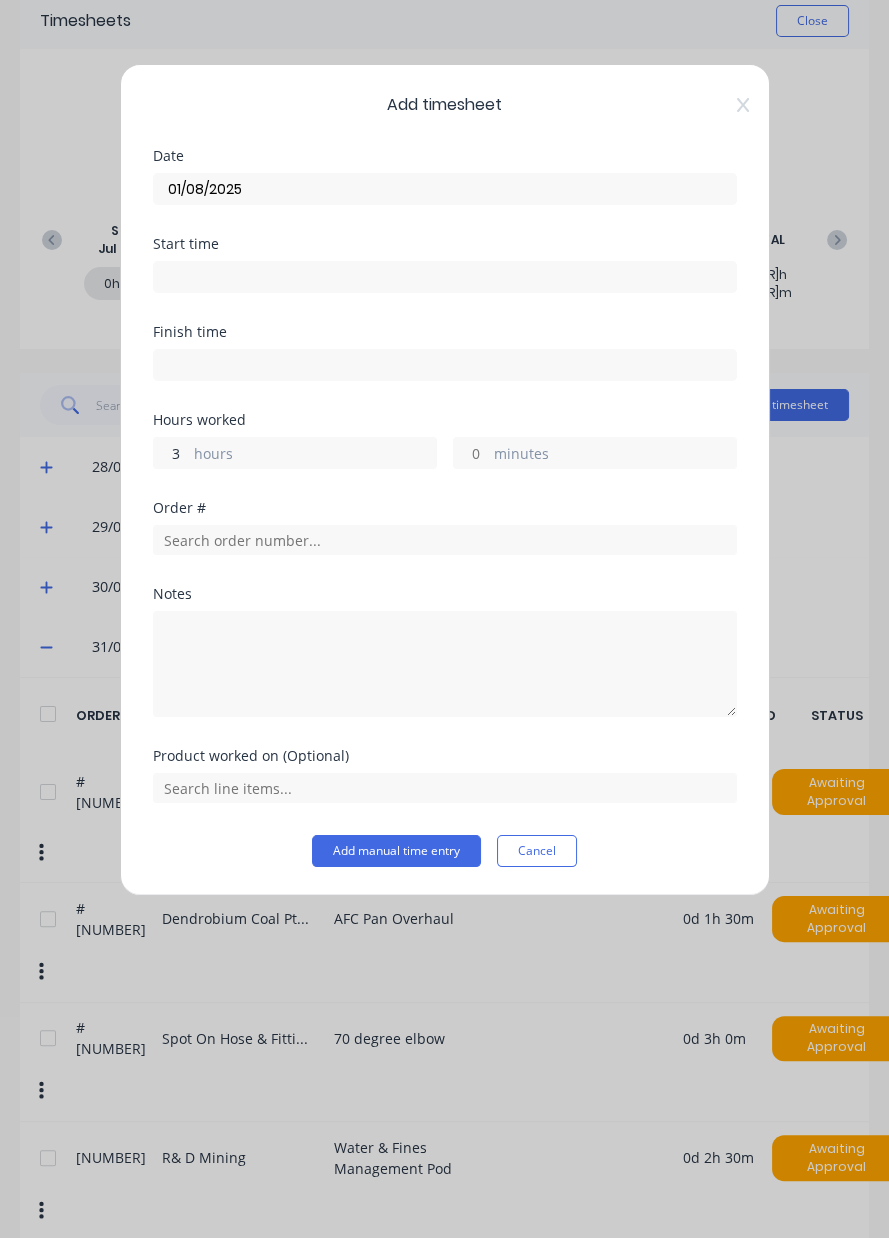 type on "3" 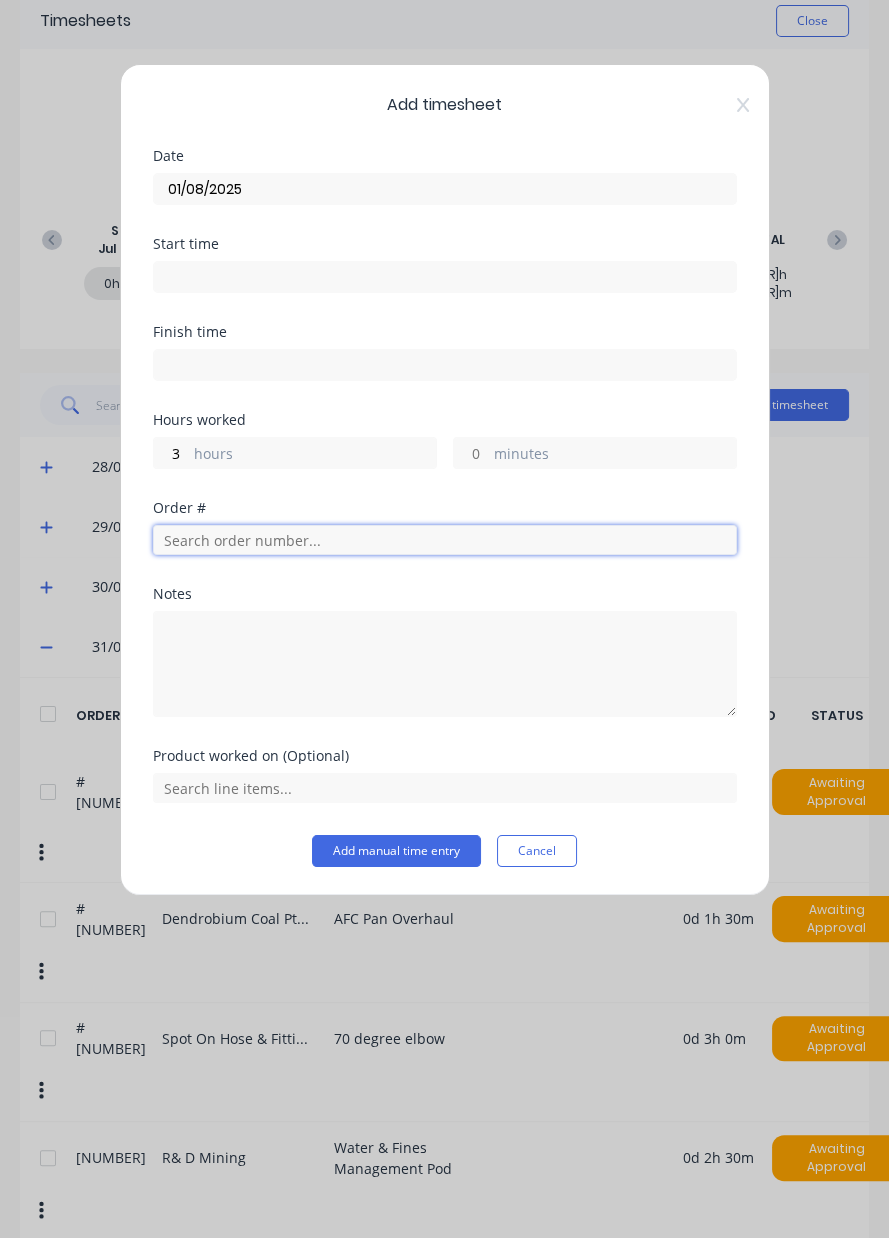 click at bounding box center (445, 540) 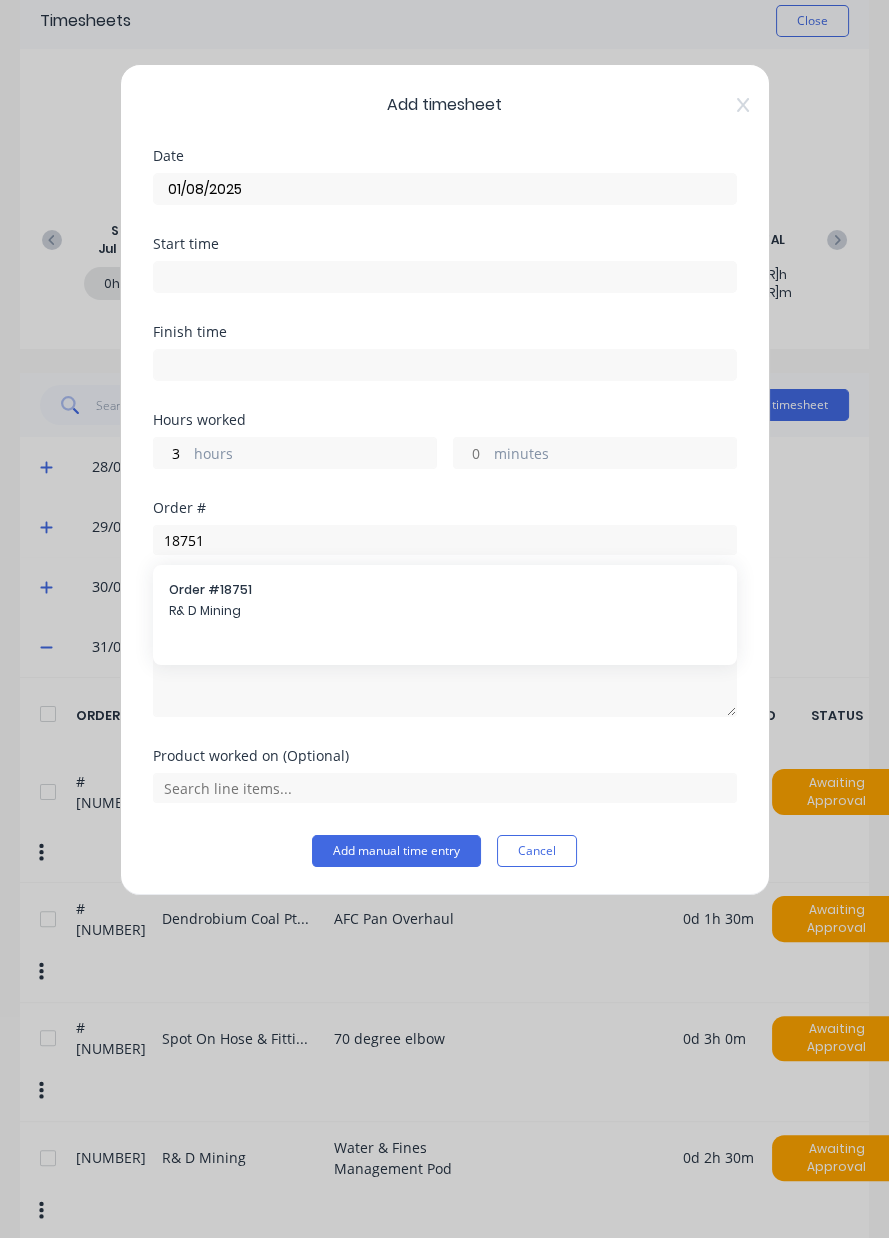 click at bounding box center [445, 661] 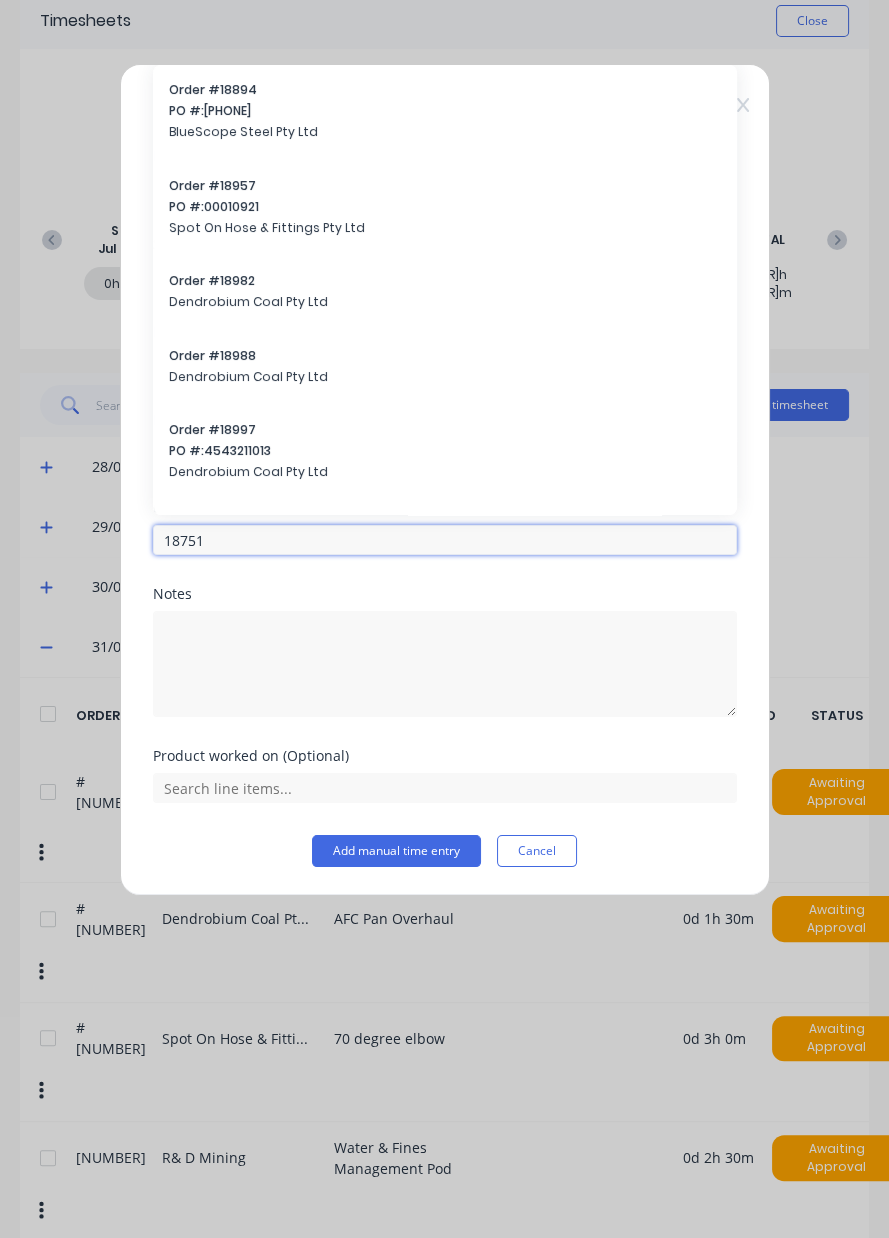 click on "18751" at bounding box center [445, 540] 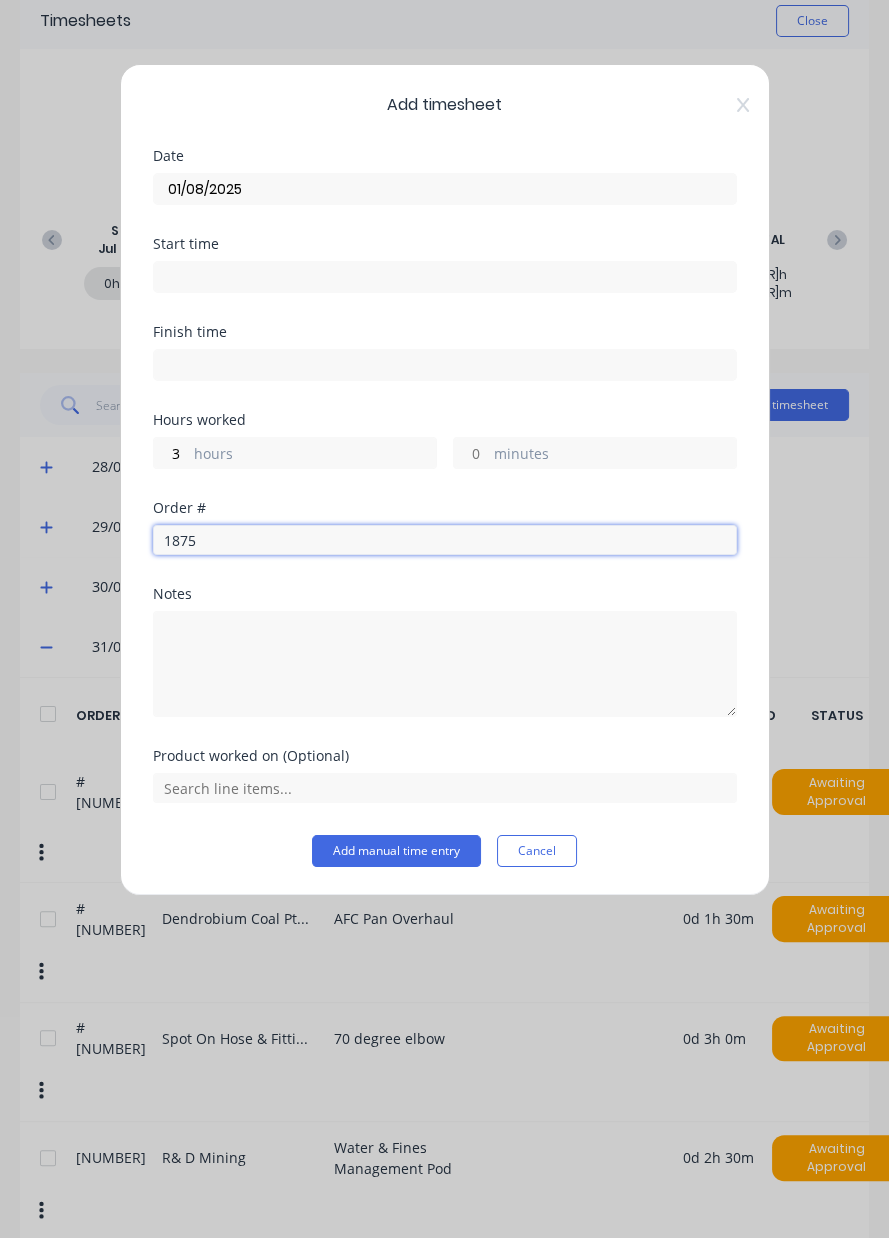 type on "18751" 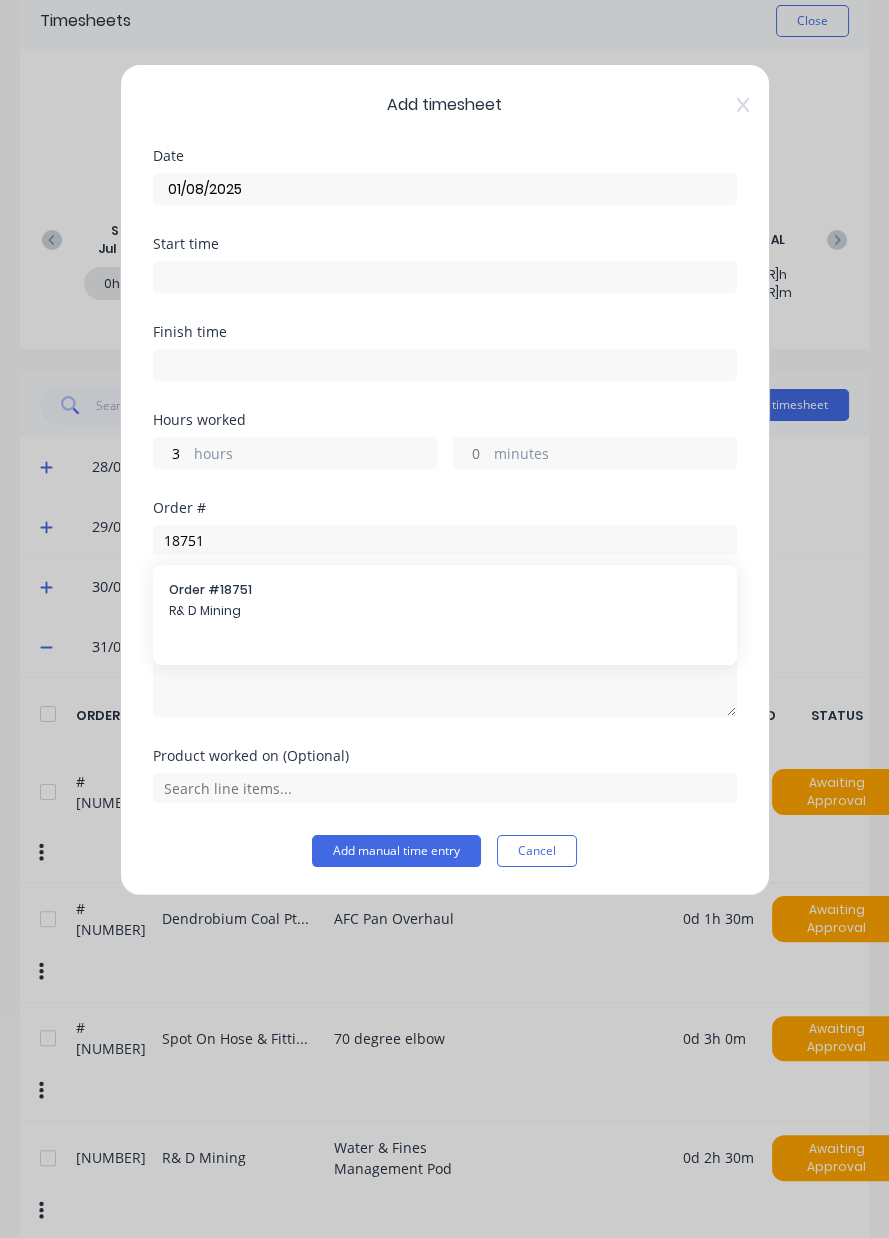 click on "R& D Mining" at bounding box center (445, 611) 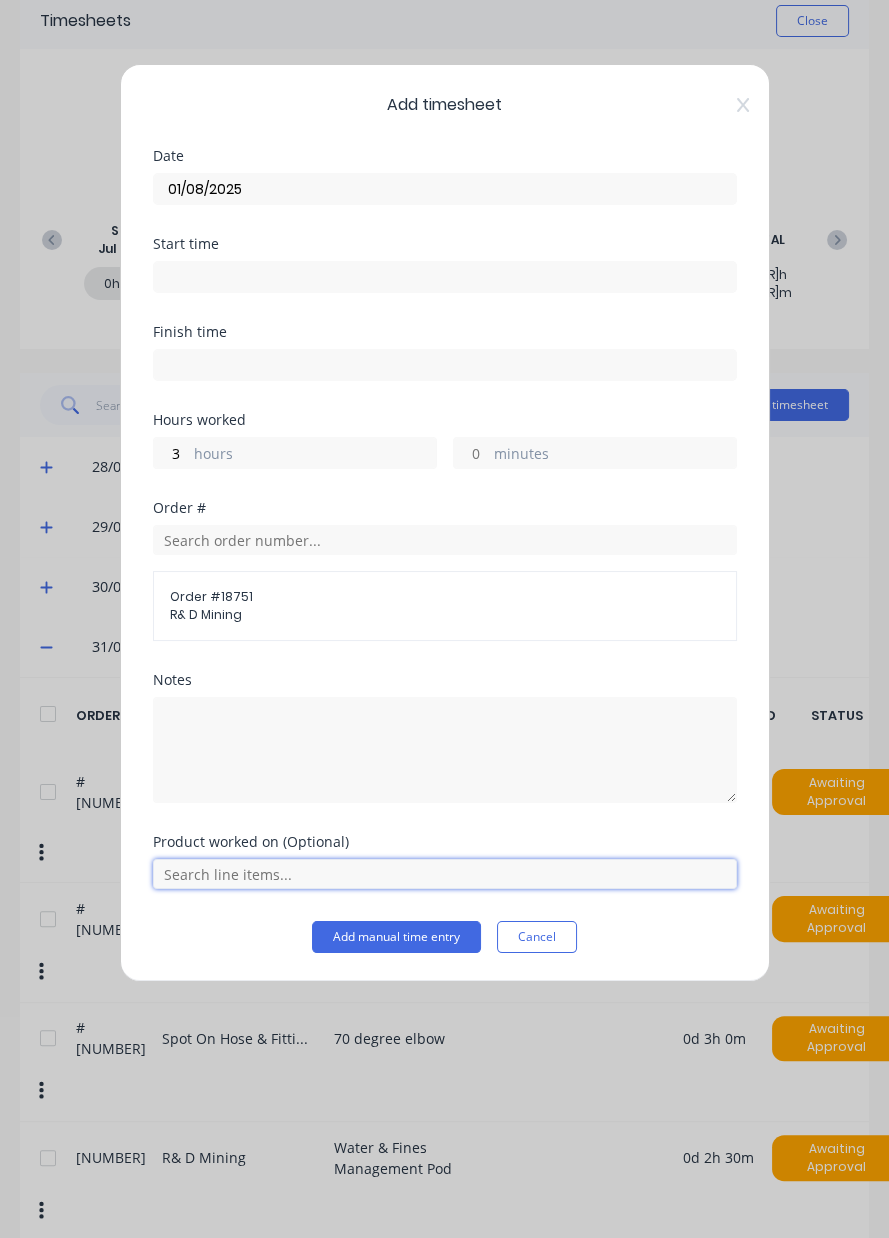 click at bounding box center [445, 874] 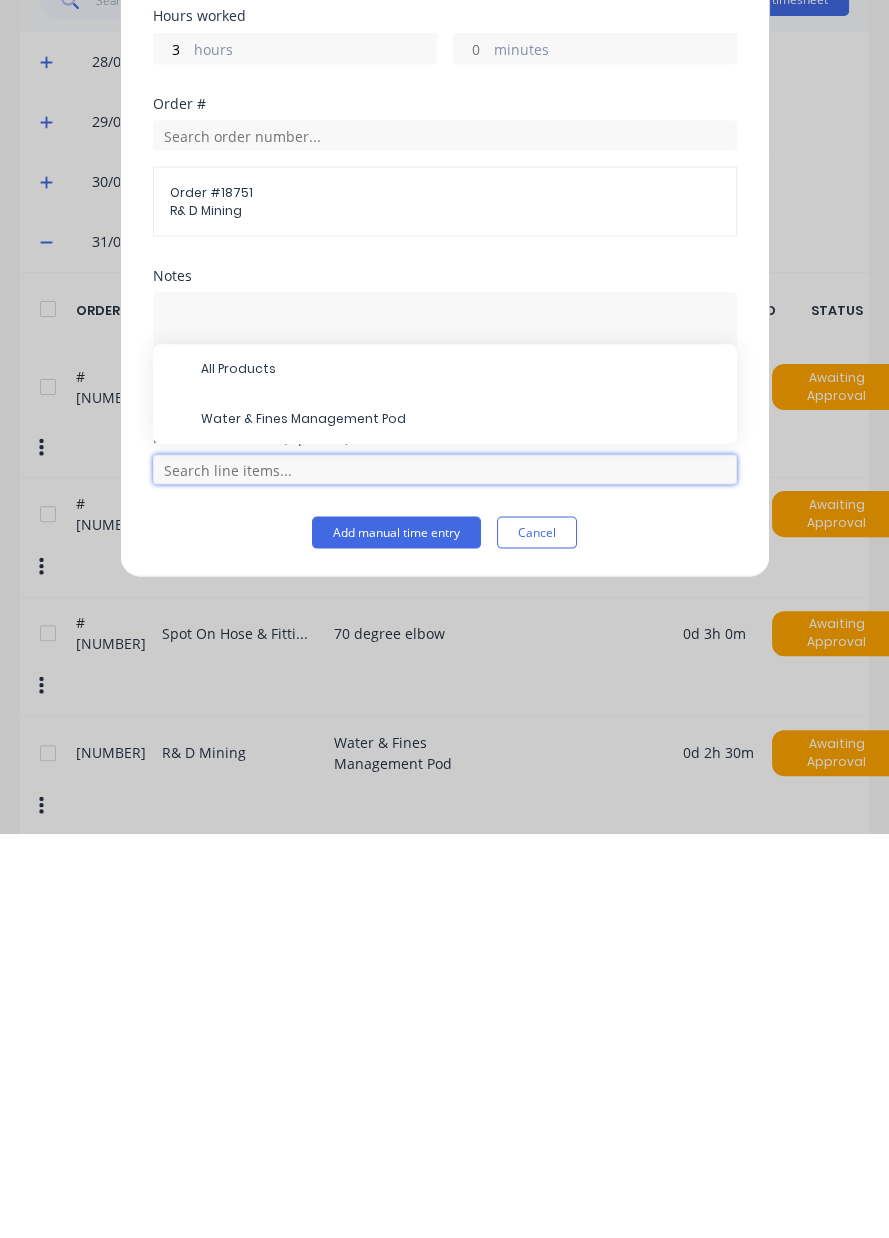 scroll, scrollTop: 142, scrollLeft: 0, axis: vertical 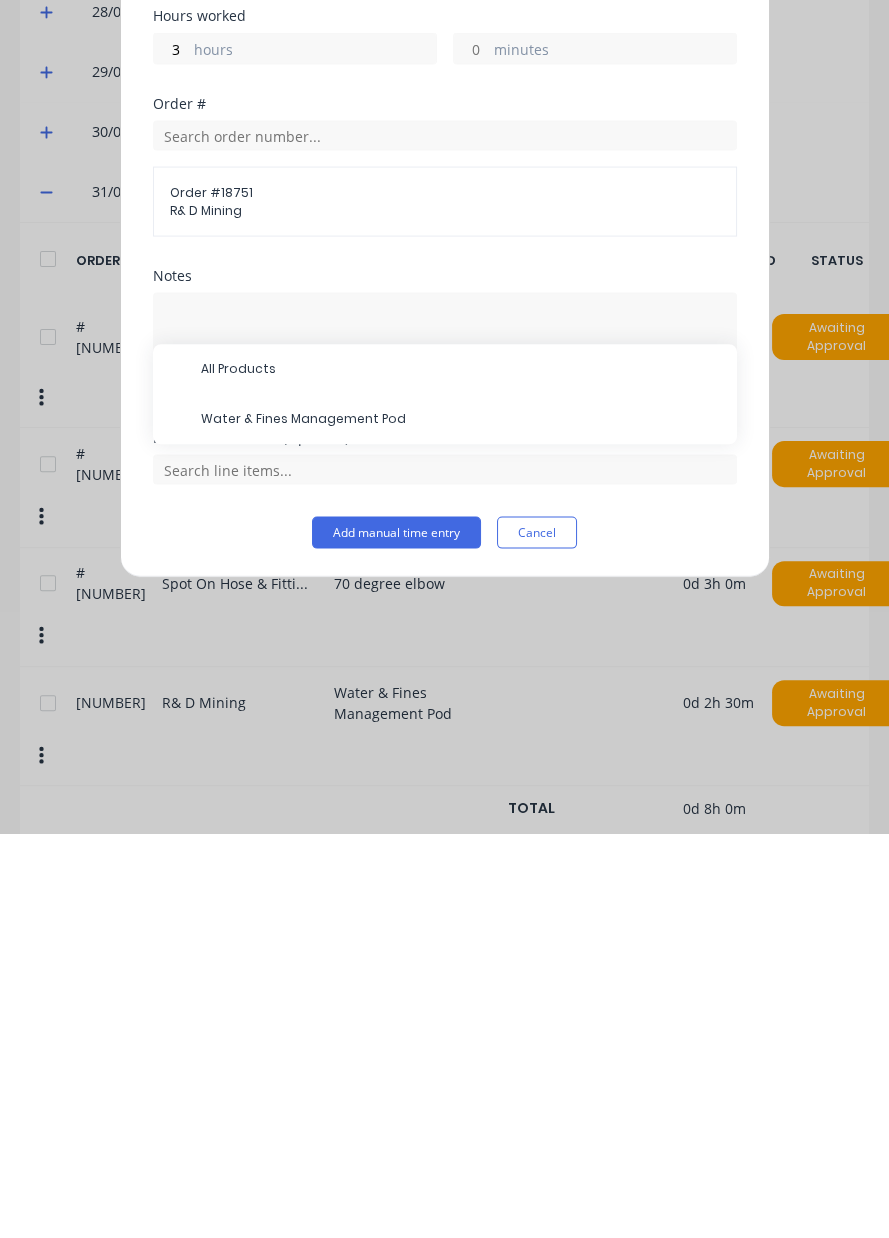 click on "Water & Fines Management Pod" at bounding box center (461, 824) 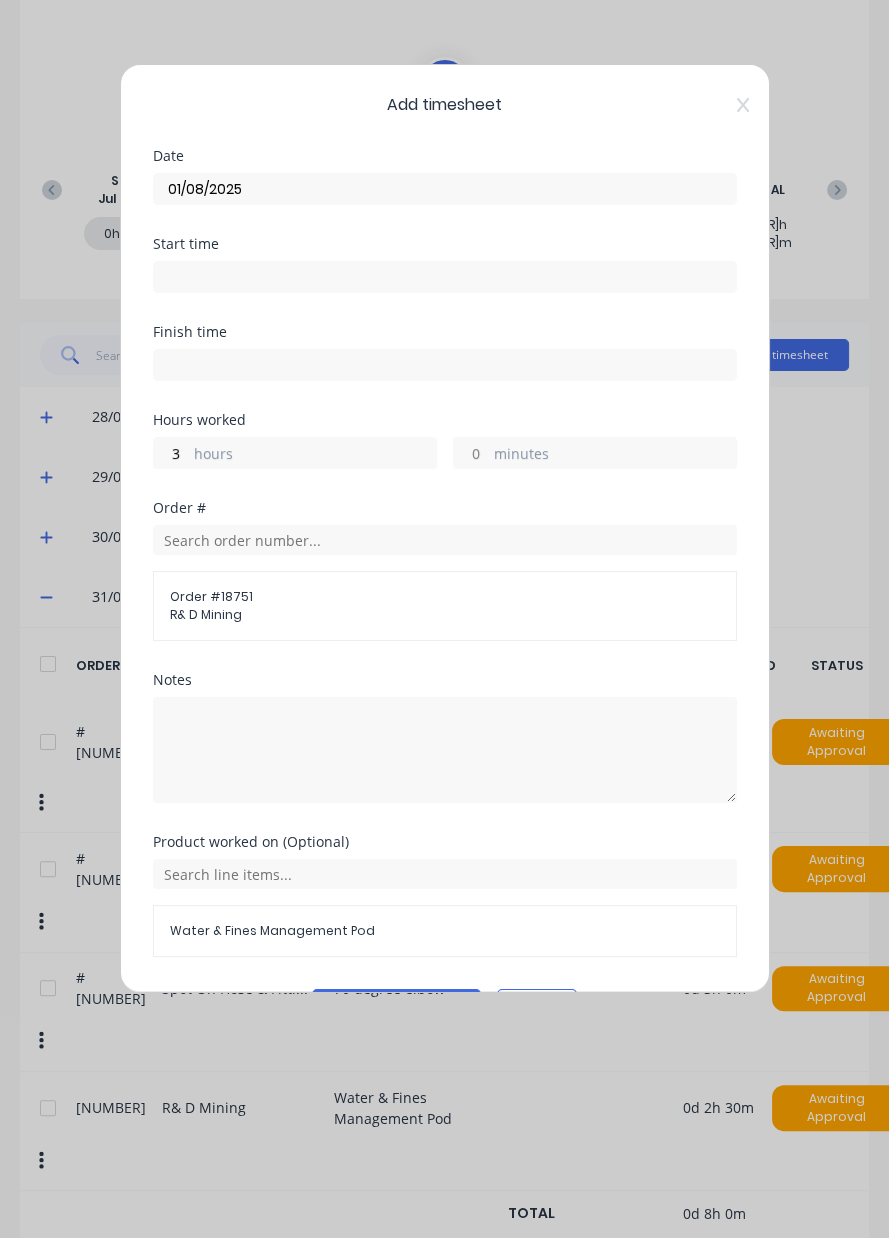 scroll, scrollTop: 53, scrollLeft: 0, axis: vertical 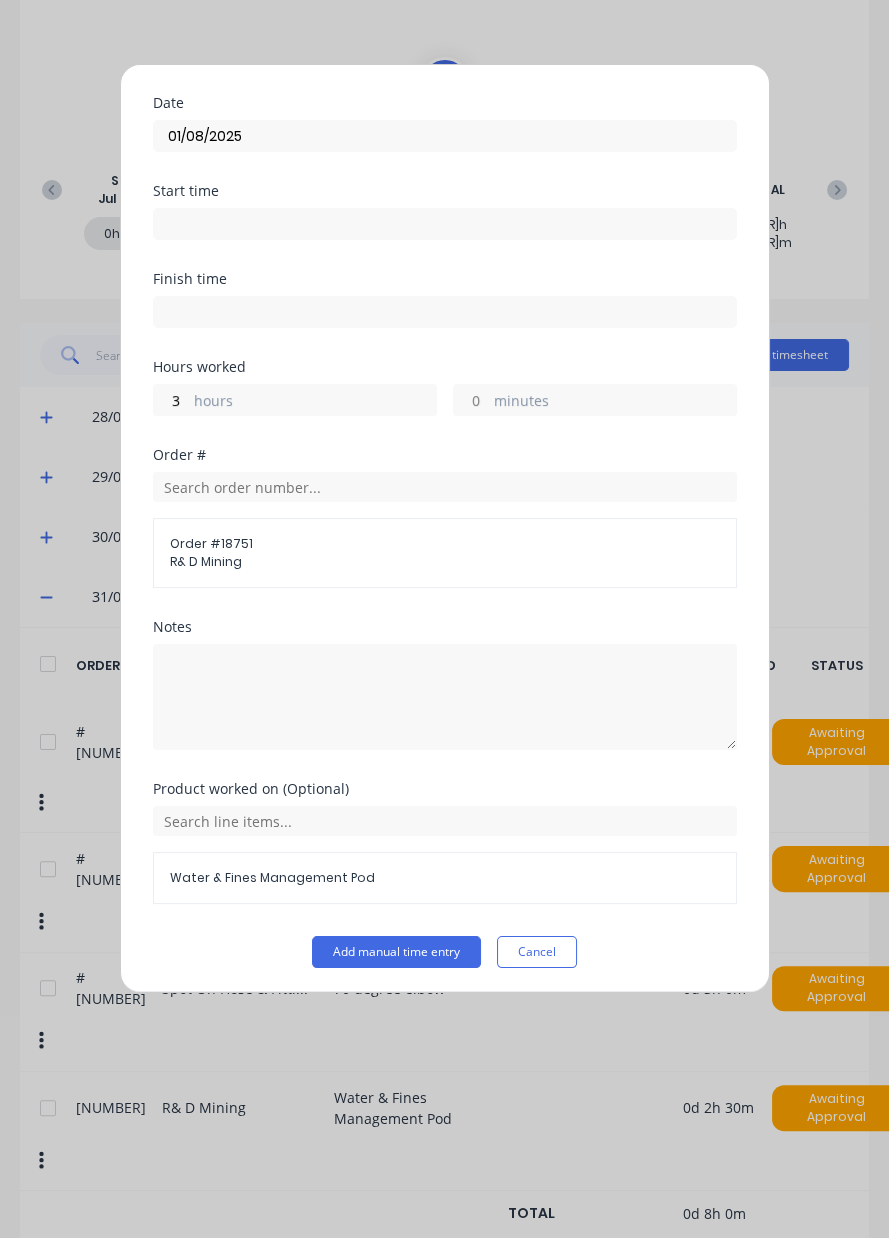 click on "Add manual time entry" at bounding box center [396, 952] 